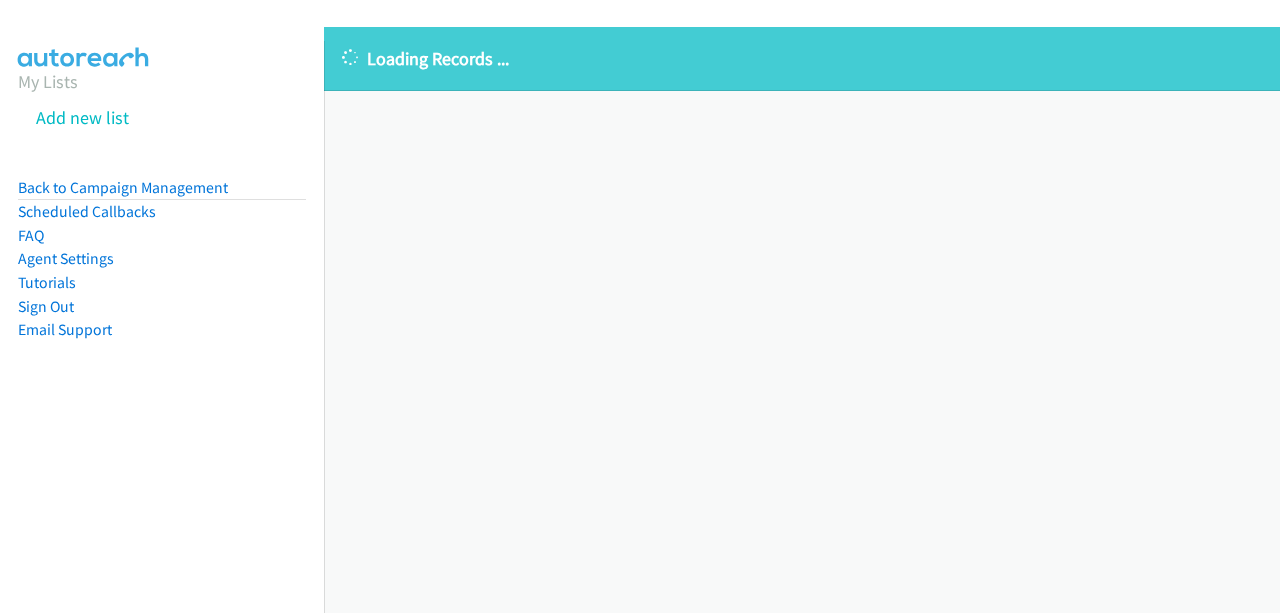 scroll, scrollTop: 0, scrollLeft: 0, axis: both 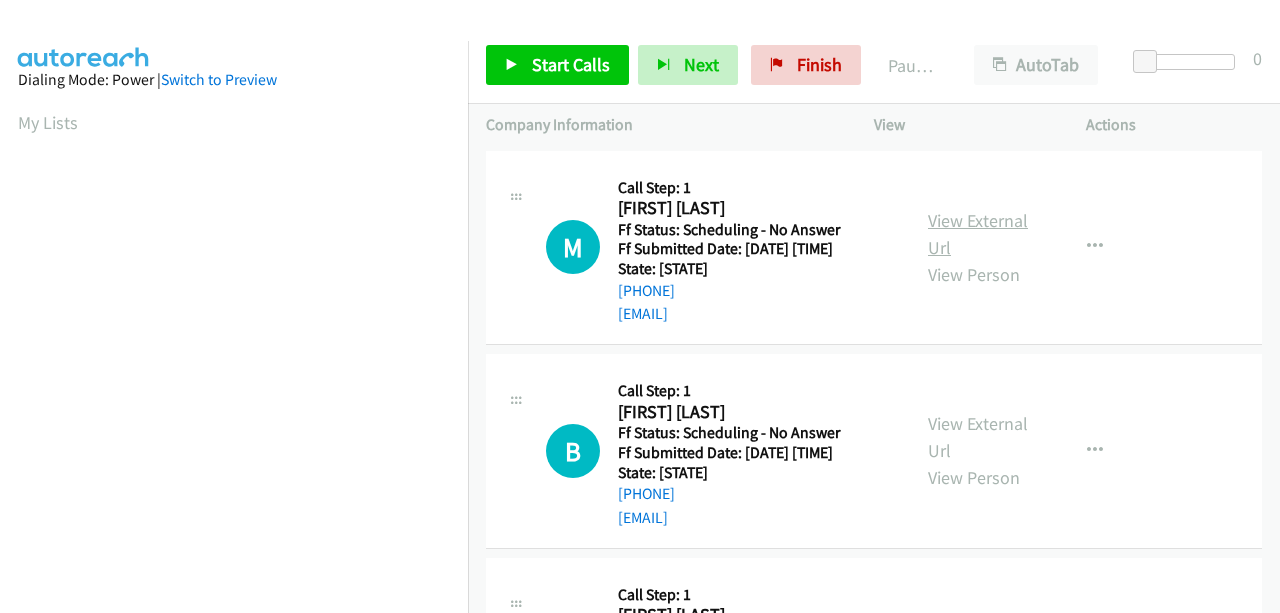 click on "View External Url" at bounding box center (978, 234) 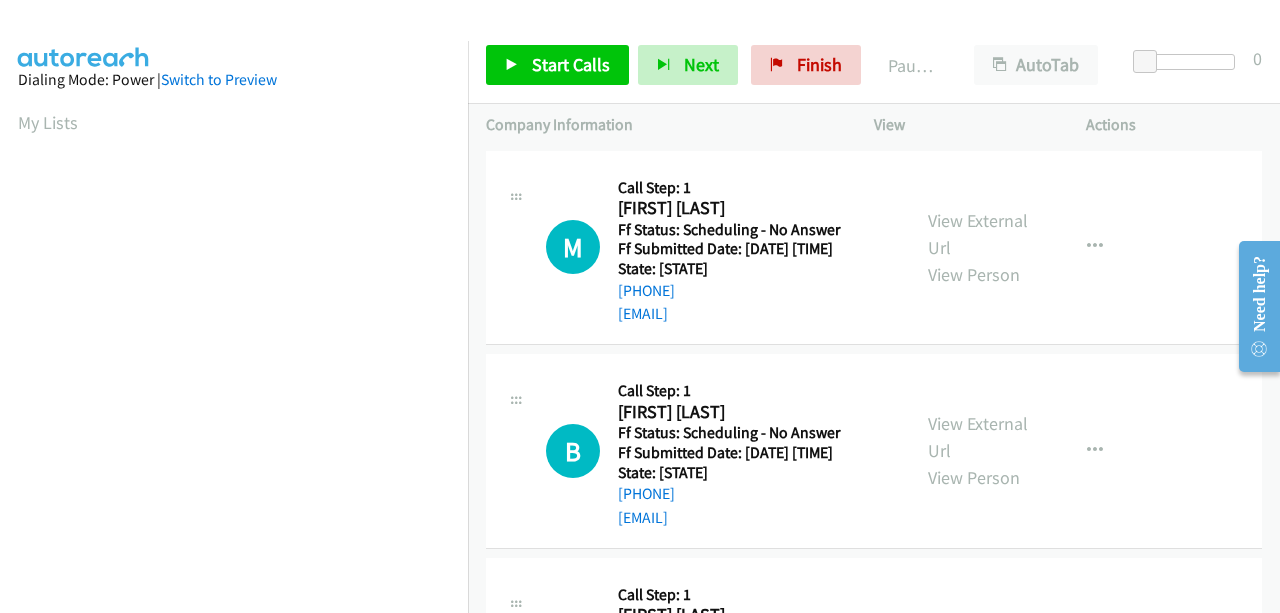 scroll, scrollTop: 100, scrollLeft: 0, axis: vertical 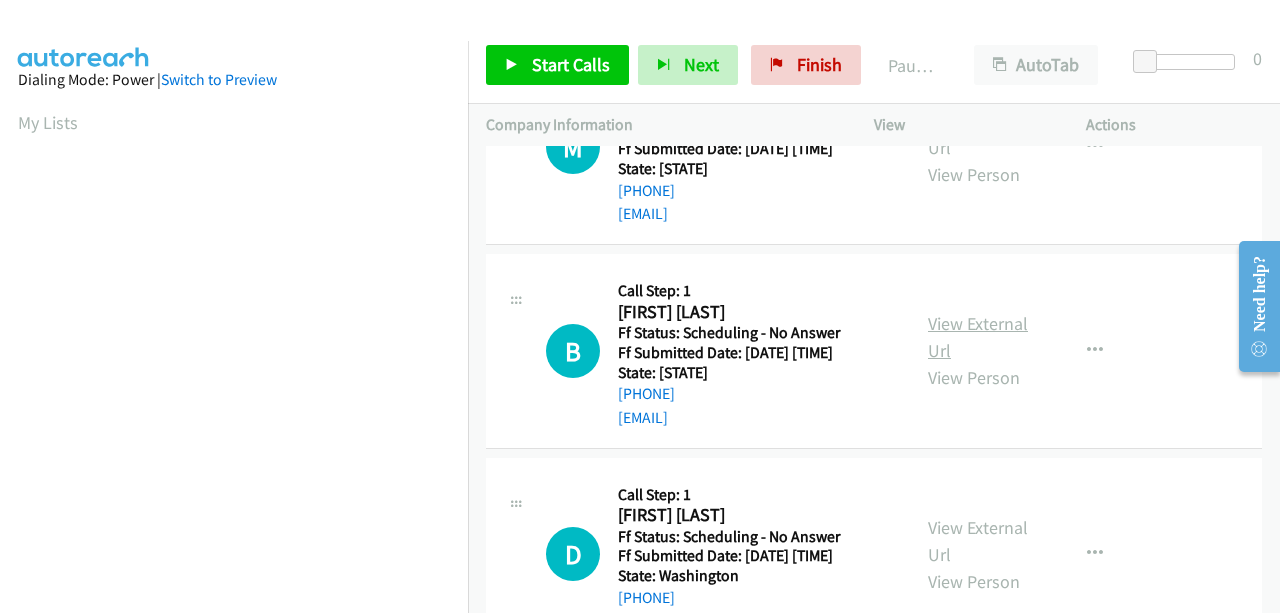 click on "View External Url" at bounding box center [978, 337] 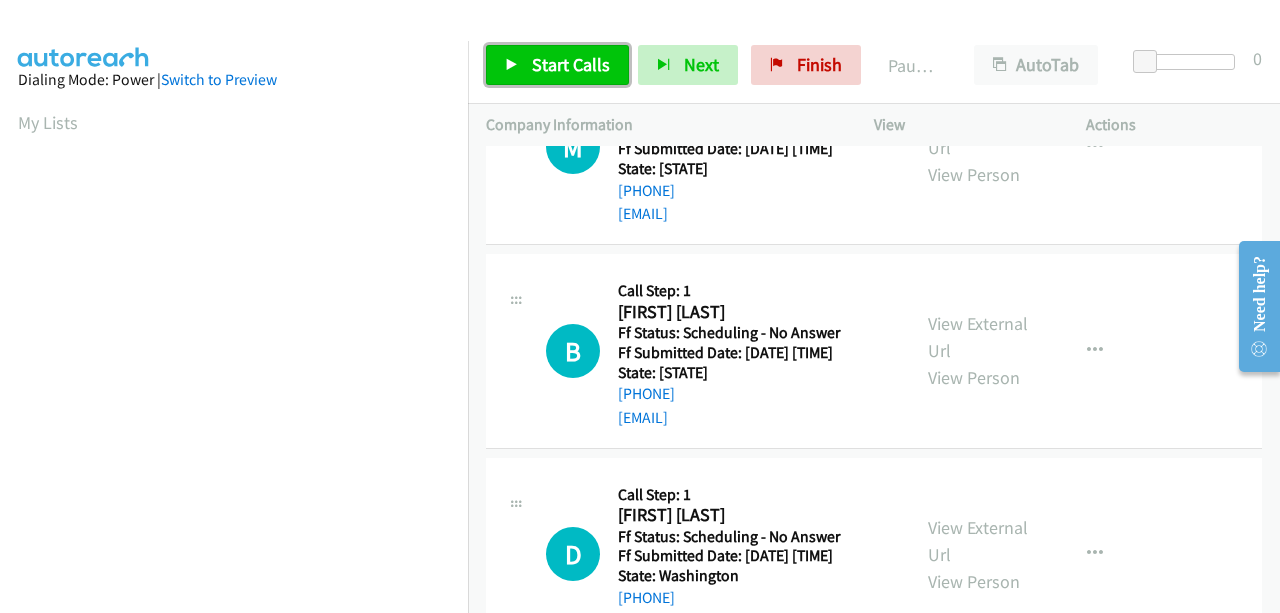 click on "Start Calls" at bounding box center [557, 65] 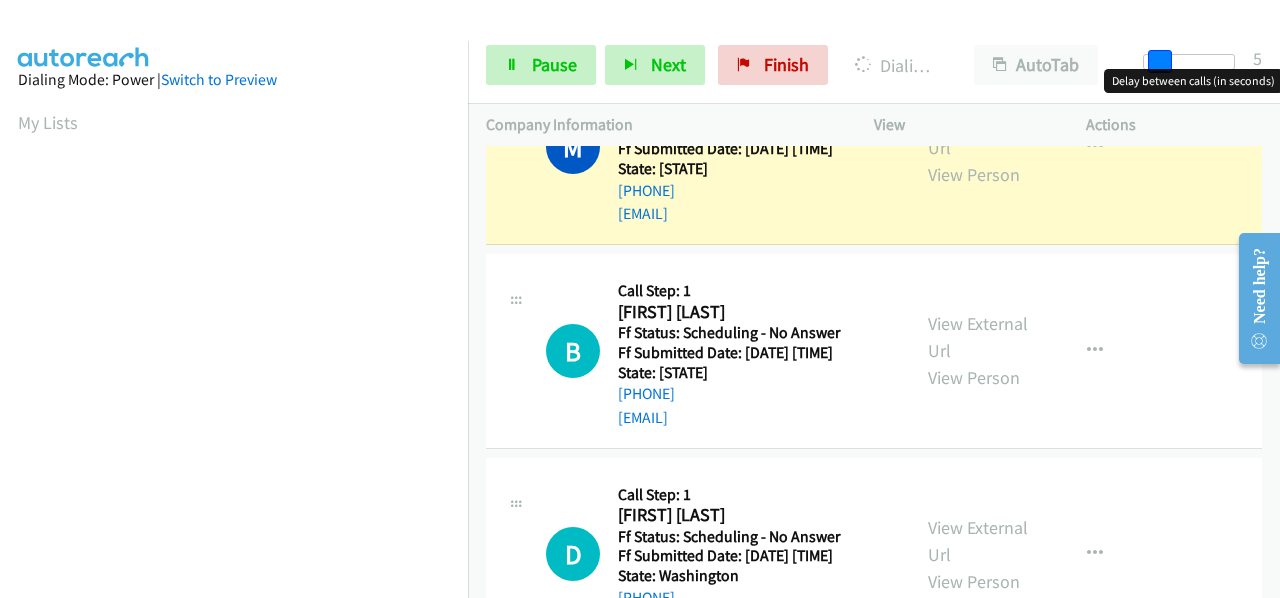 drag, startPoint x: 1147, startPoint y: 65, endPoint x: 1162, endPoint y: 61, distance: 15.524175 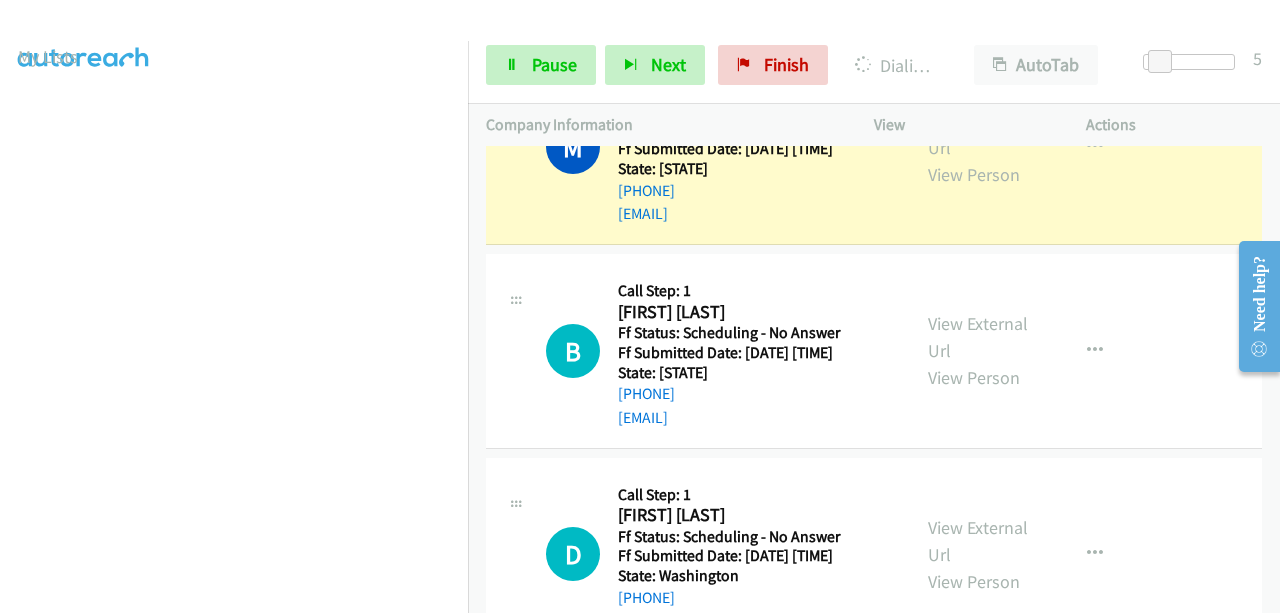 scroll, scrollTop: 508, scrollLeft: 0, axis: vertical 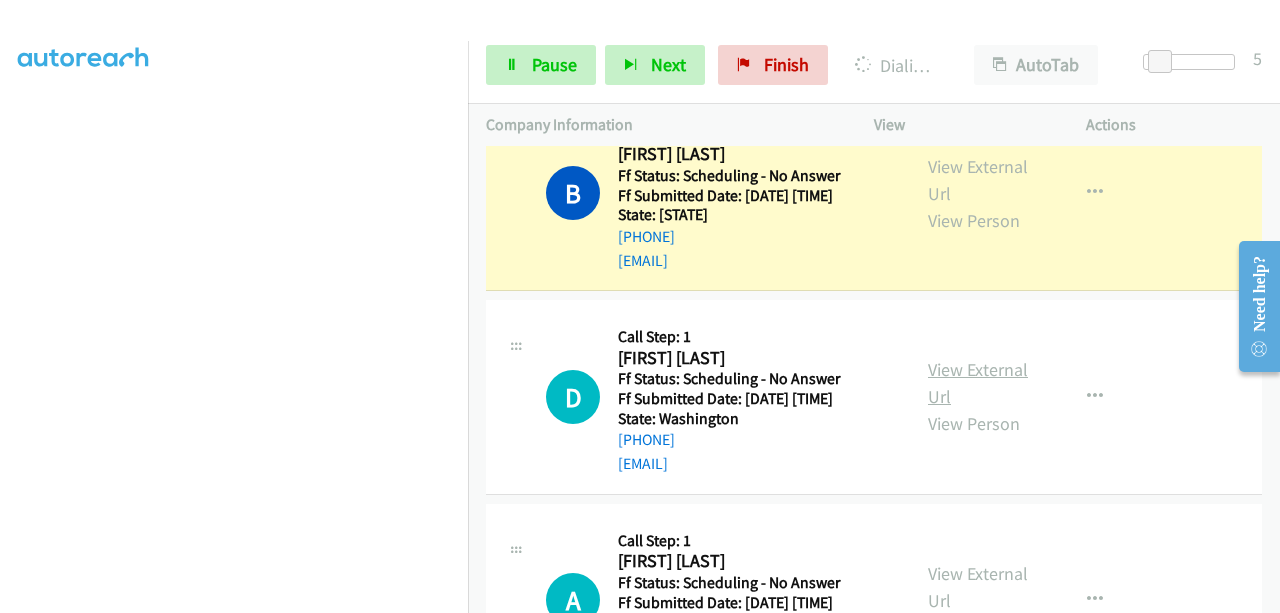 click on "View External Url" at bounding box center (978, 383) 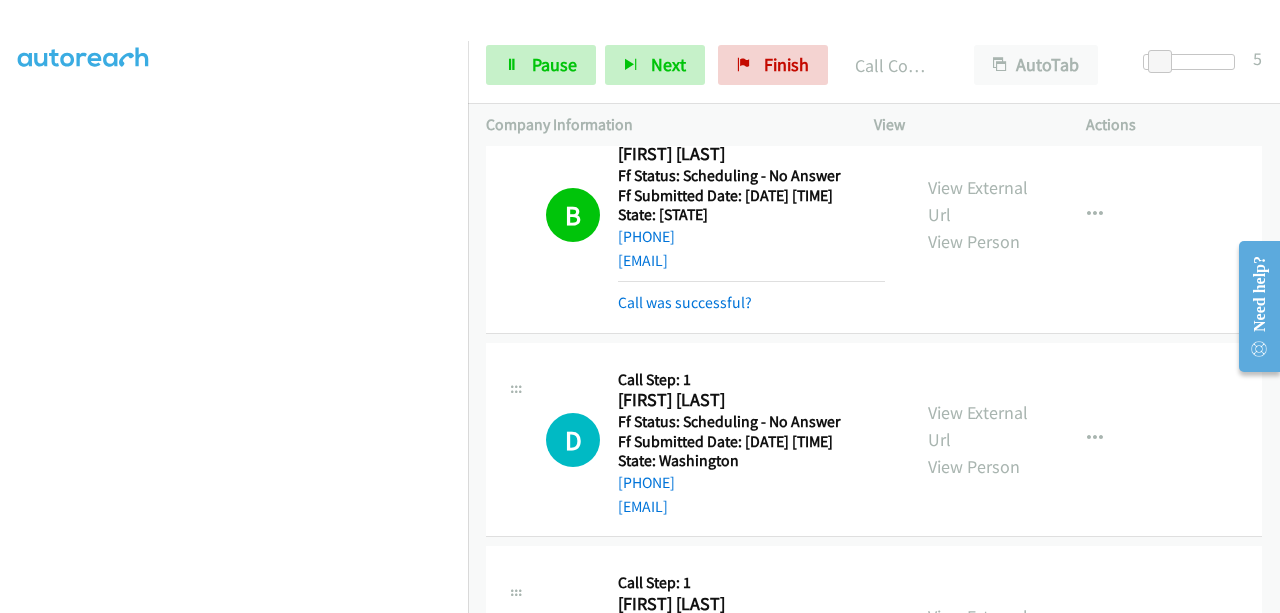 scroll, scrollTop: 508, scrollLeft: 0, axis: vertical 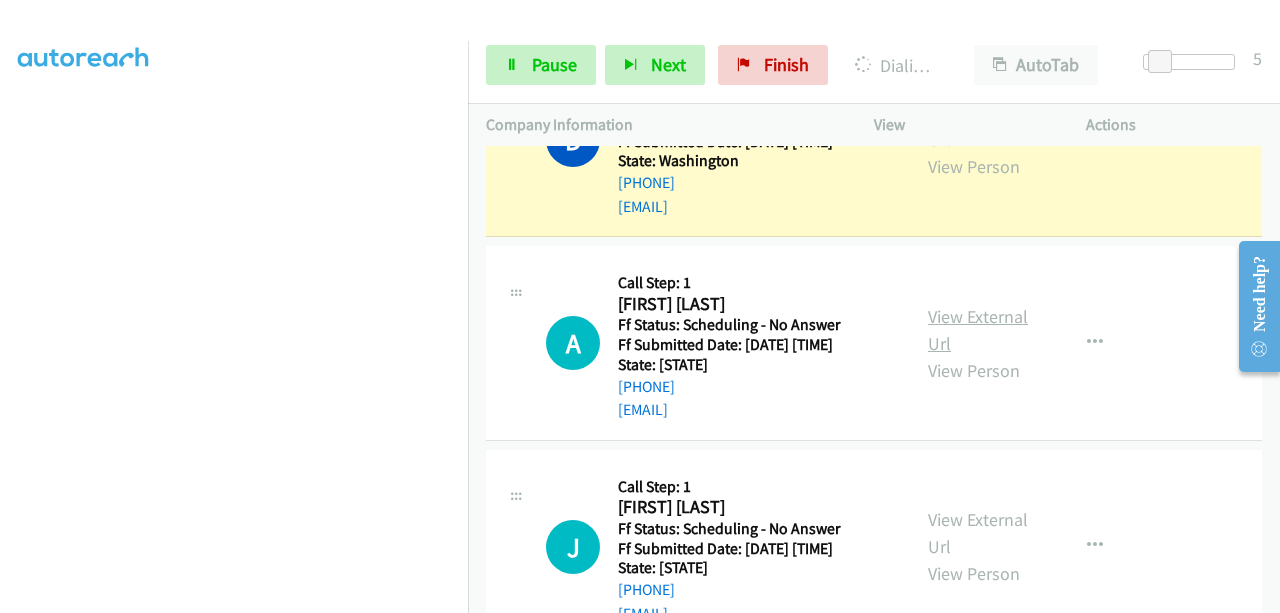 click on "View External Url" at bounding box center [978, 330] 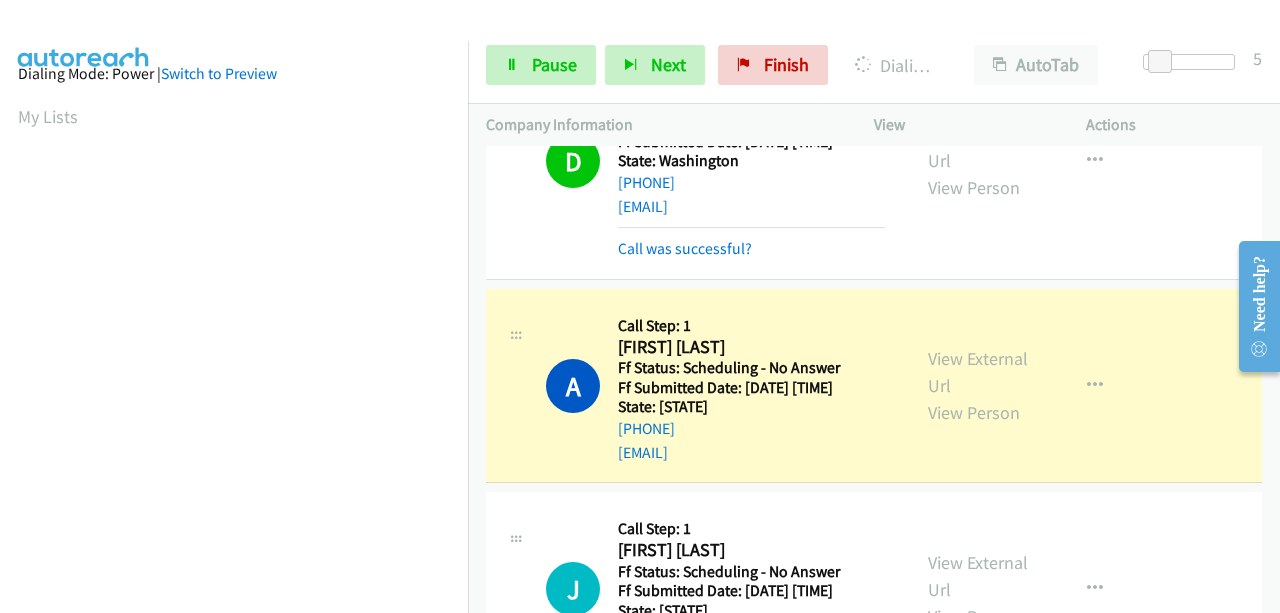 scroll, scrollTop: 508, scrollLeft: 0, axis: vertical 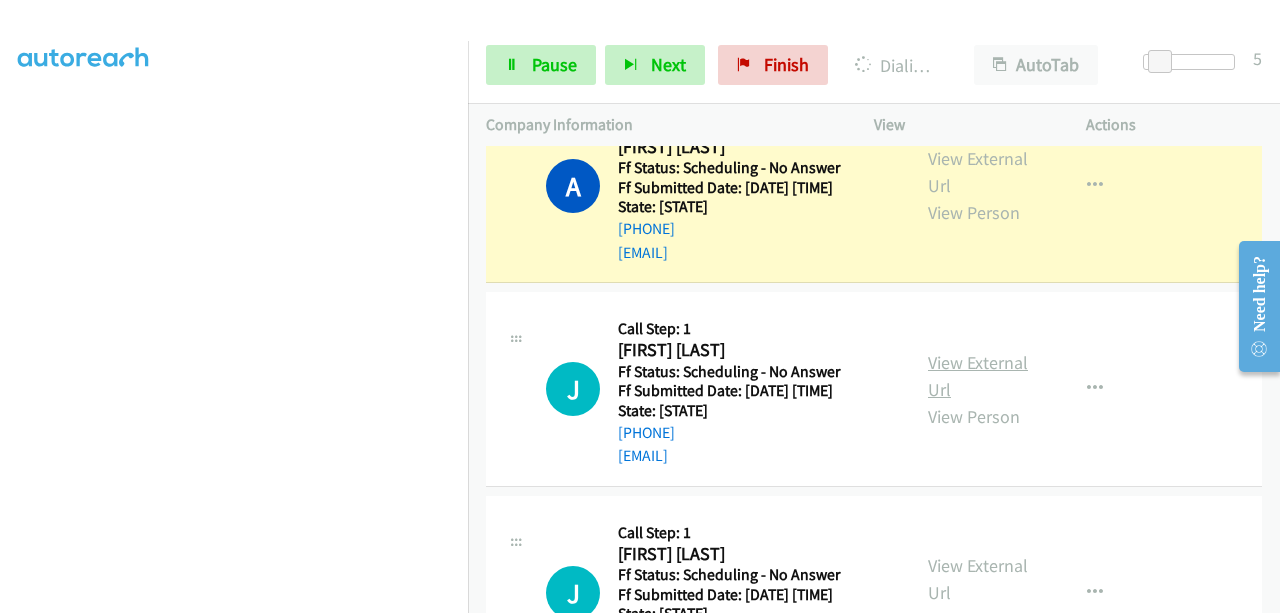 click on "View External Url" at bounding box center (978, 376) 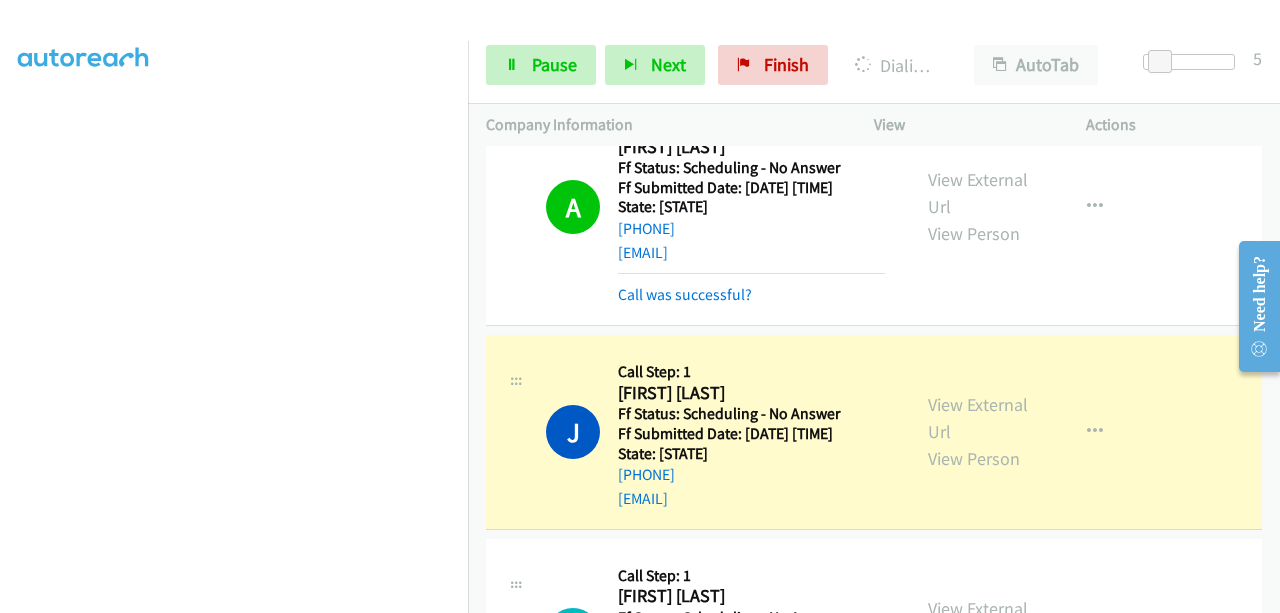 scroll, scrollTop: 508, scrollLeft: 0, axis: vertical 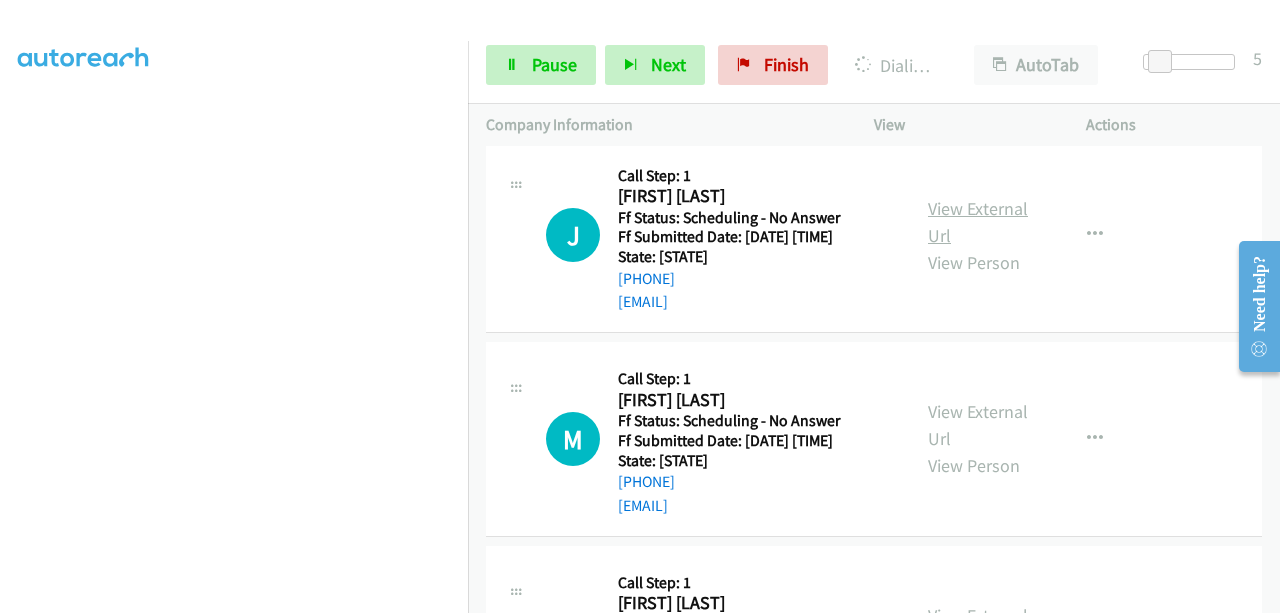 click on "View External Url" at bounding box center [978, 222] 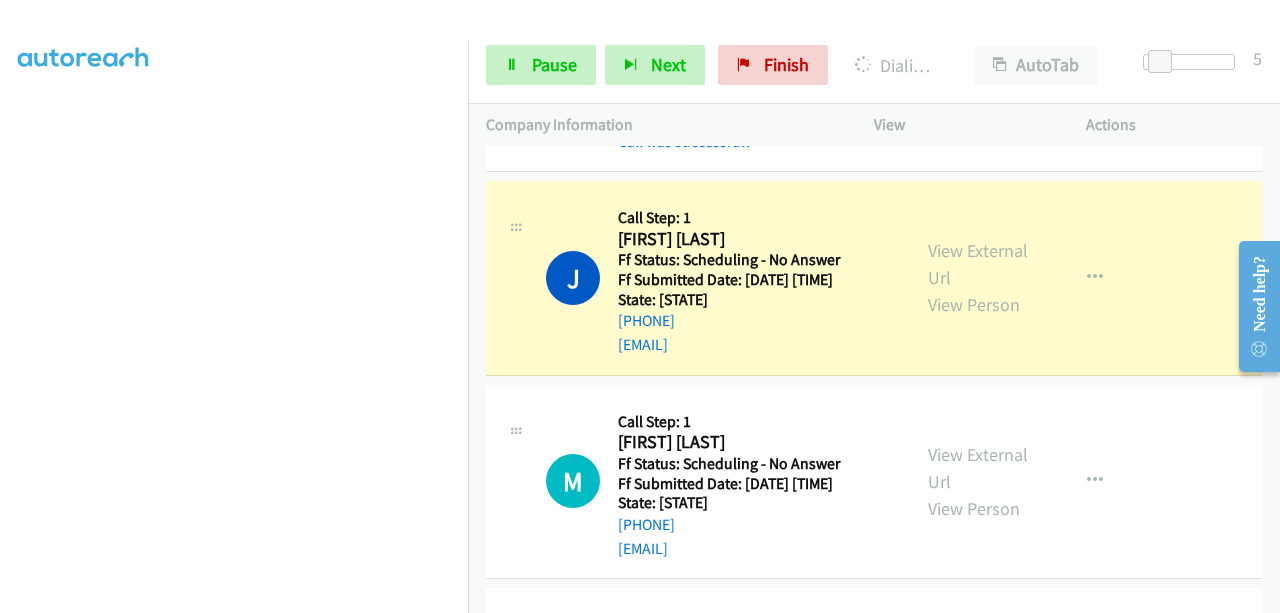 scroll, scrollTop: 508, scrollLeft: 0, axis: vertical 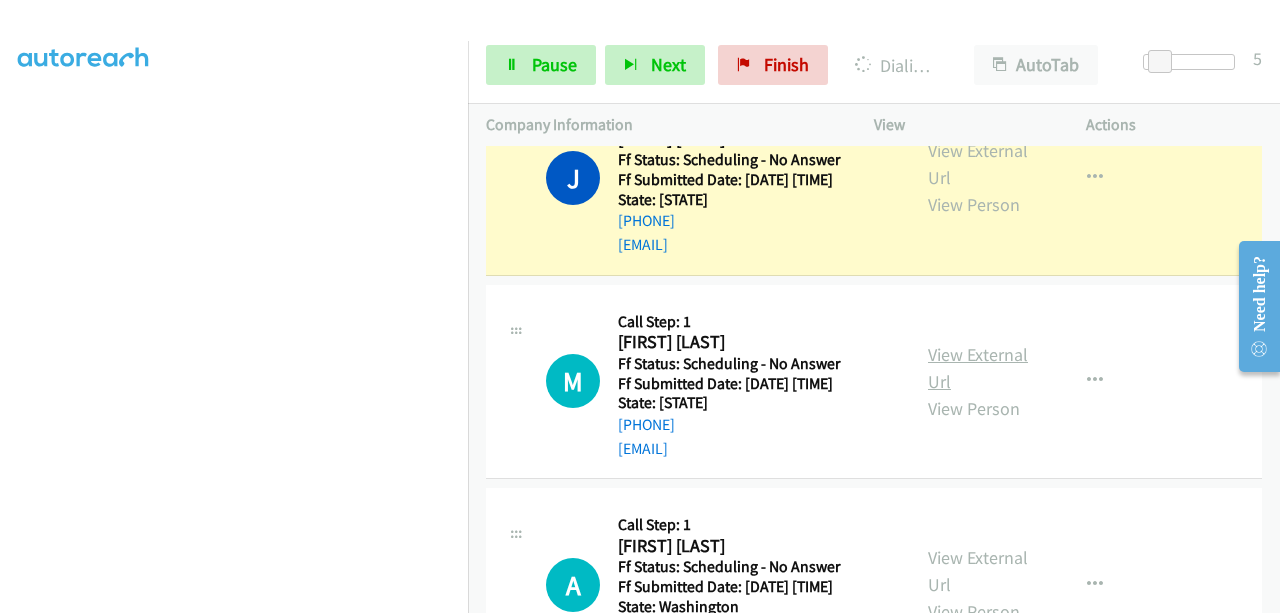 click on "View External Url" at bounding box center [978, 368] 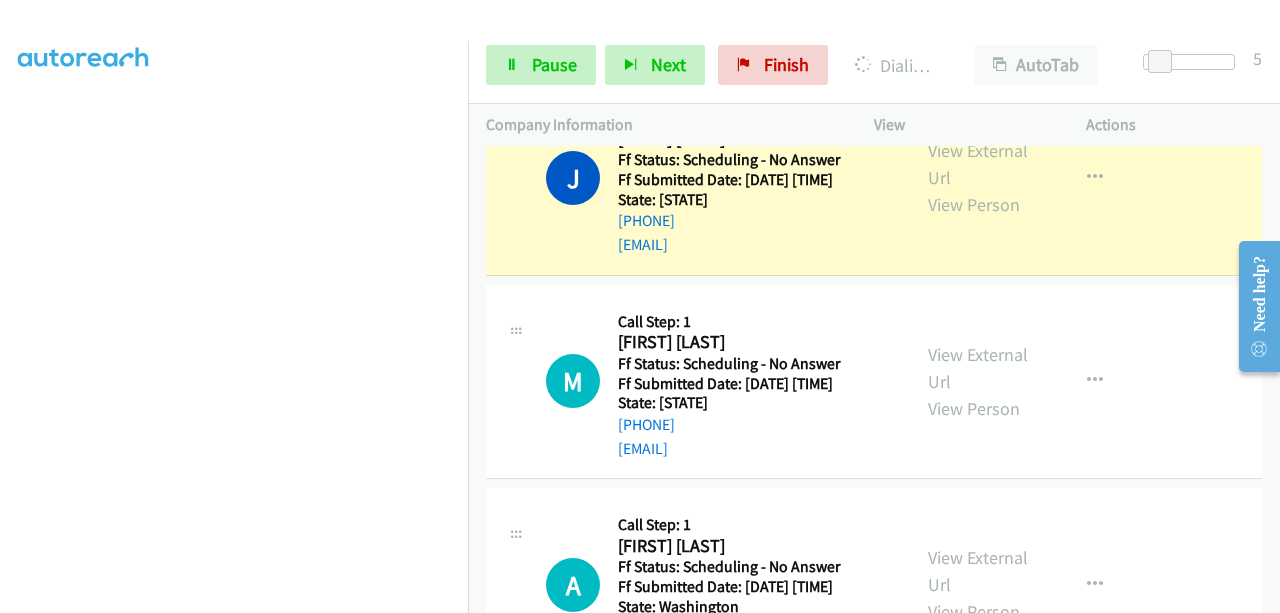 scroll, scrollTop: 1400, scrollLeft: 0, axis: vertical 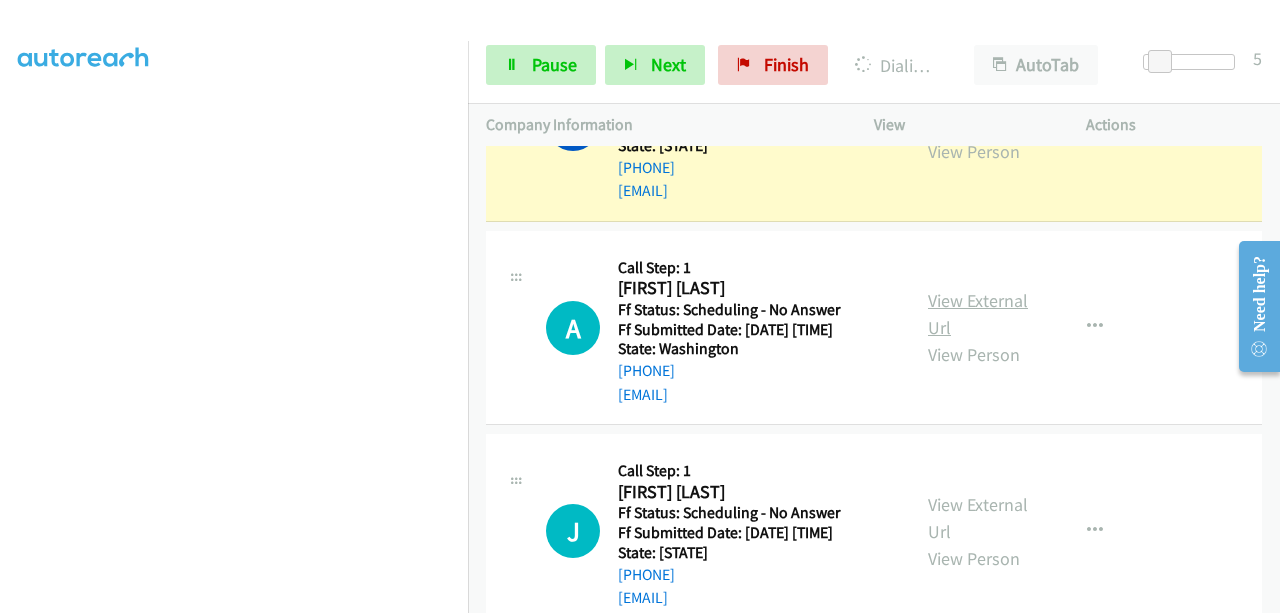 click on "View External Url" at bounding box center (978, 314) 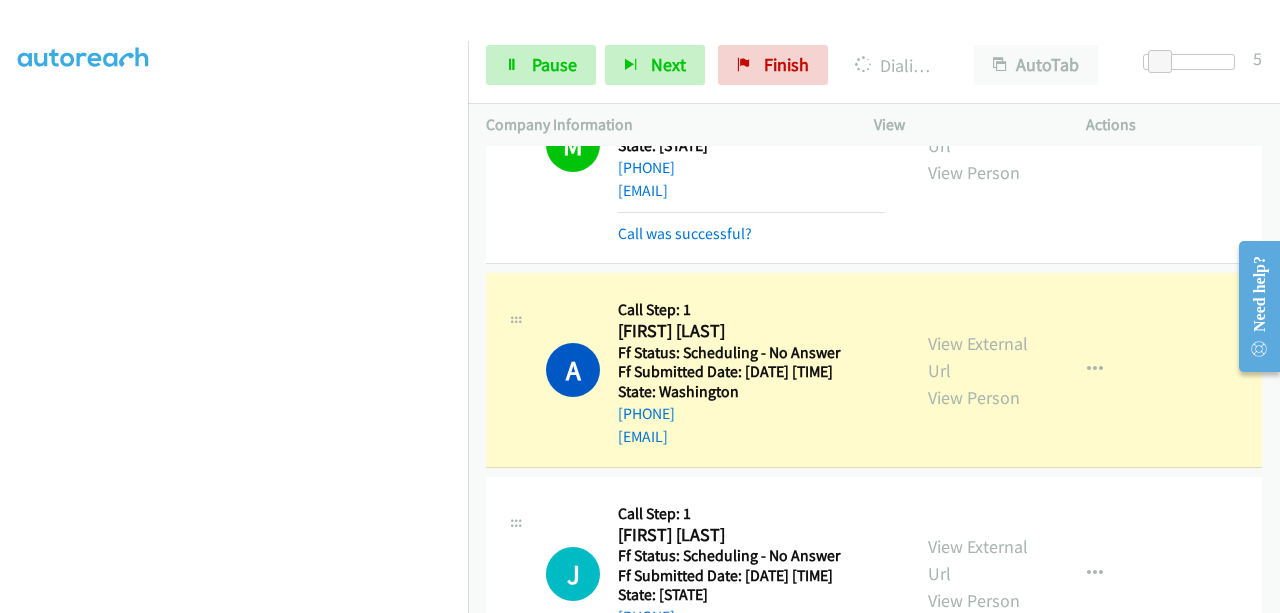 scroll, scrollTop: 6, scrollLeft: 0, axis: vertical 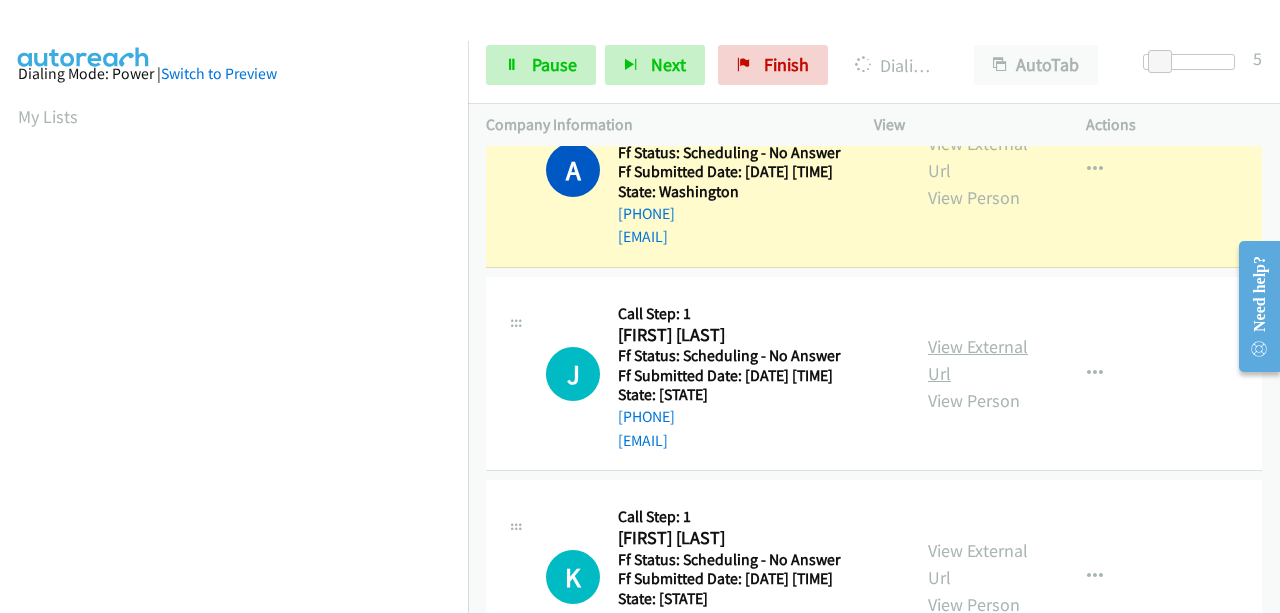 click on "View External Url" at bounding box center (978, 360) 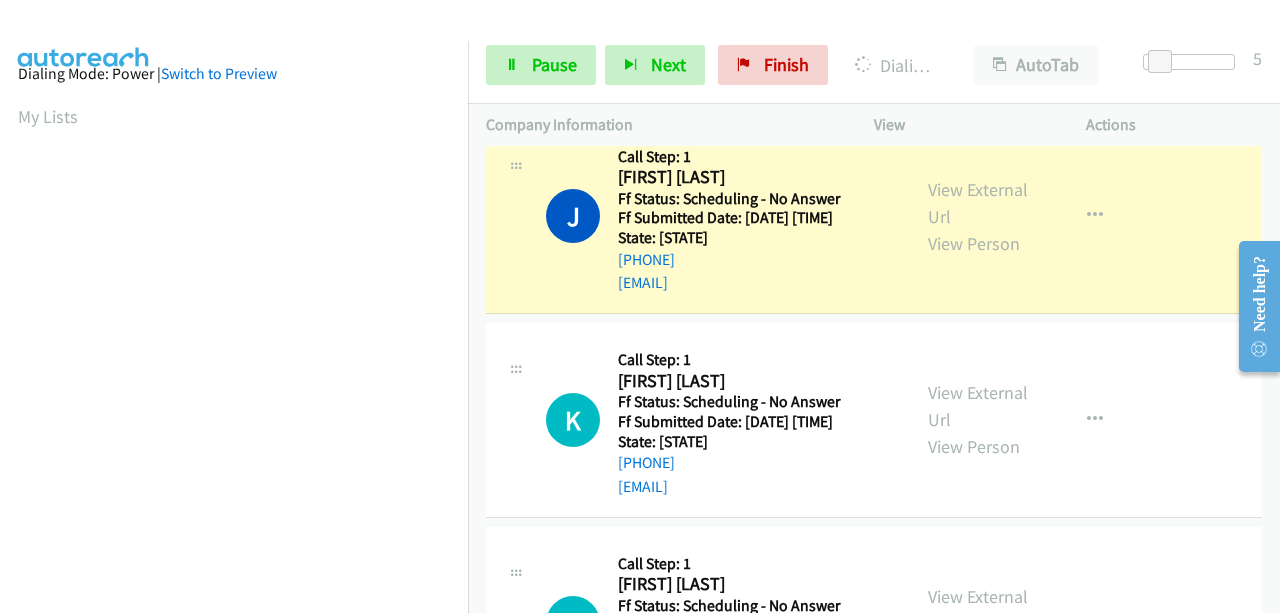scroll, scrollTop: 2200, scrollLeft: 0, axis: vertical 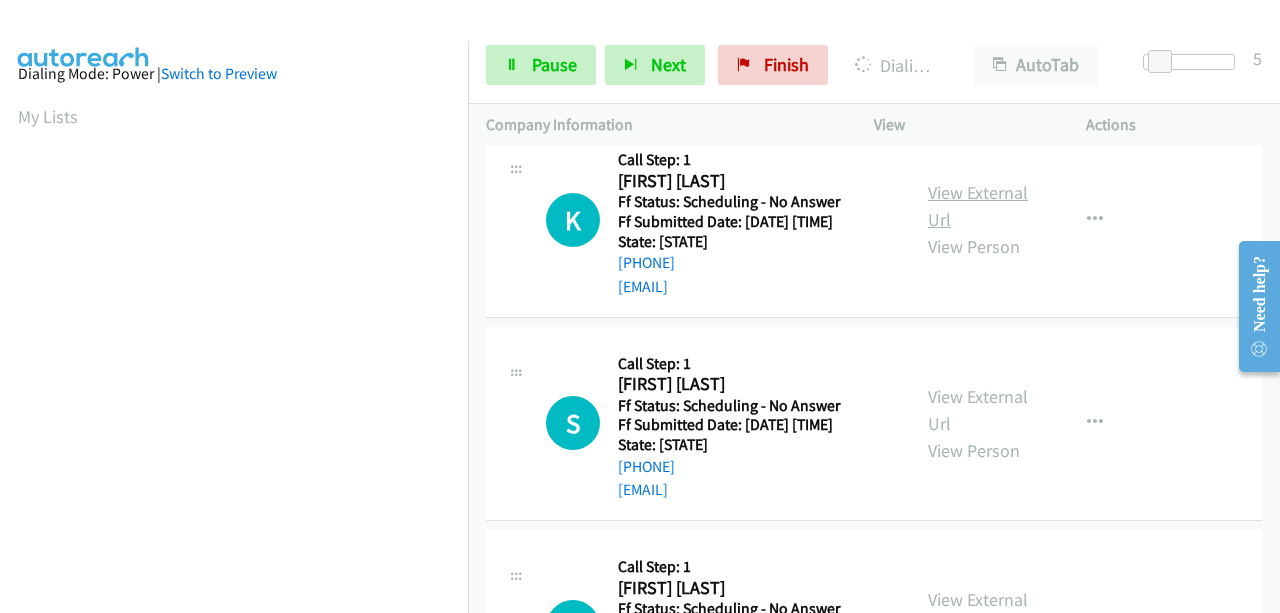 click on "View External Url" at bounding box center [978, 206] 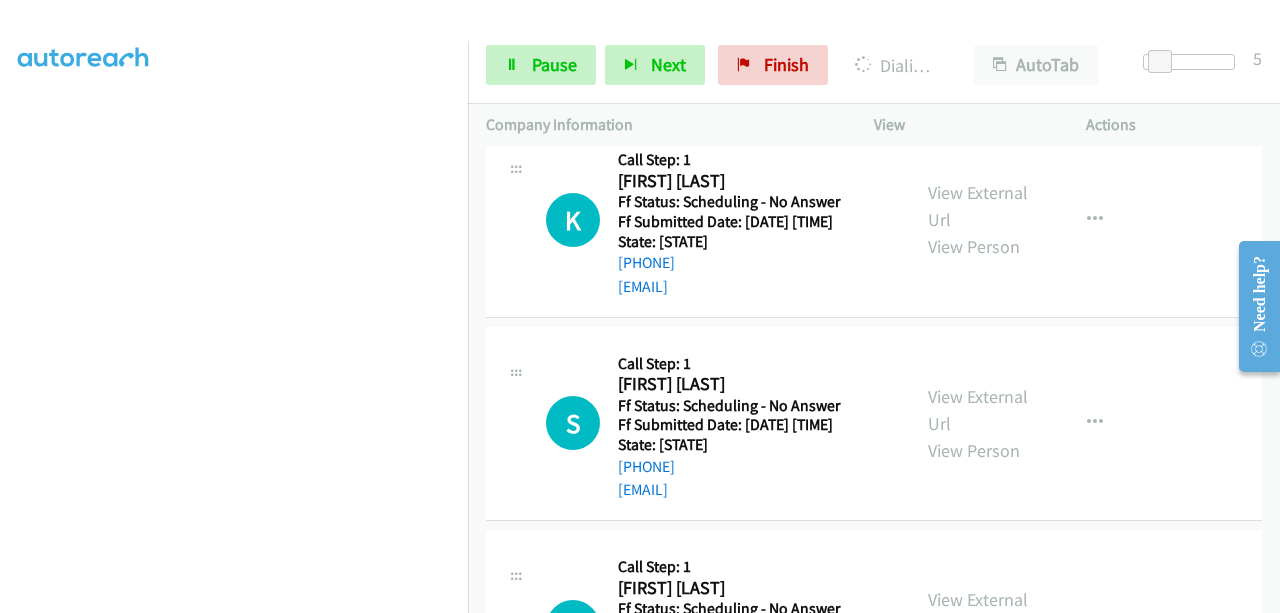 scroll, scrollTop: 506, scrollLeft: 0, axis: vertical 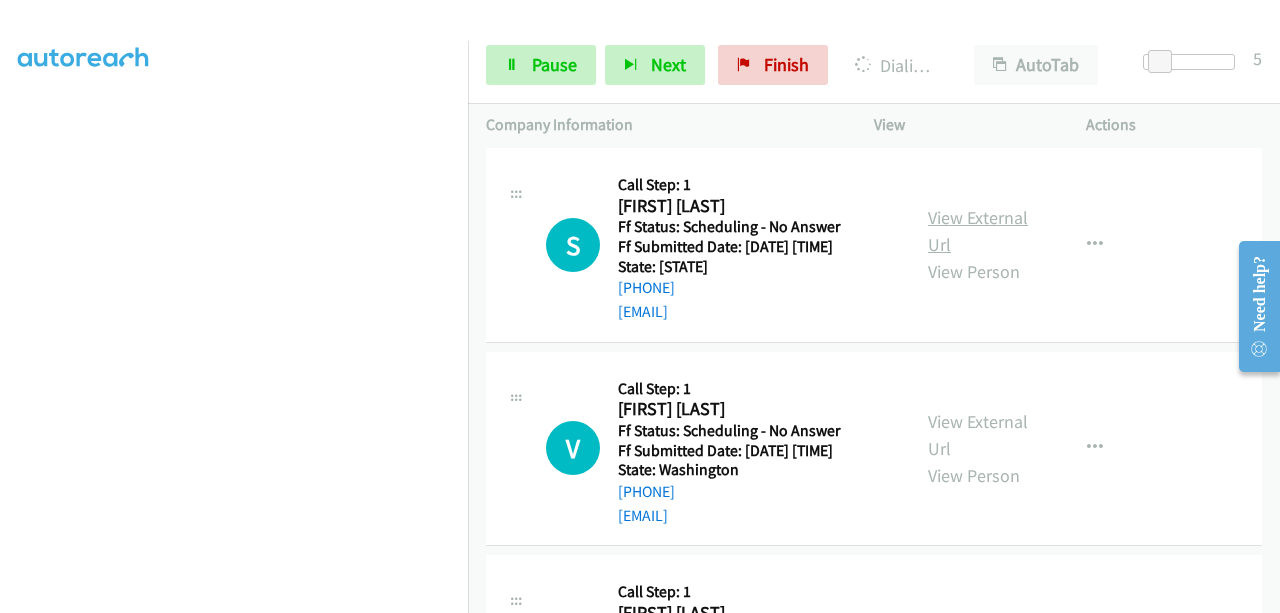 click on "View External Url" at bounding box center (978, 231) 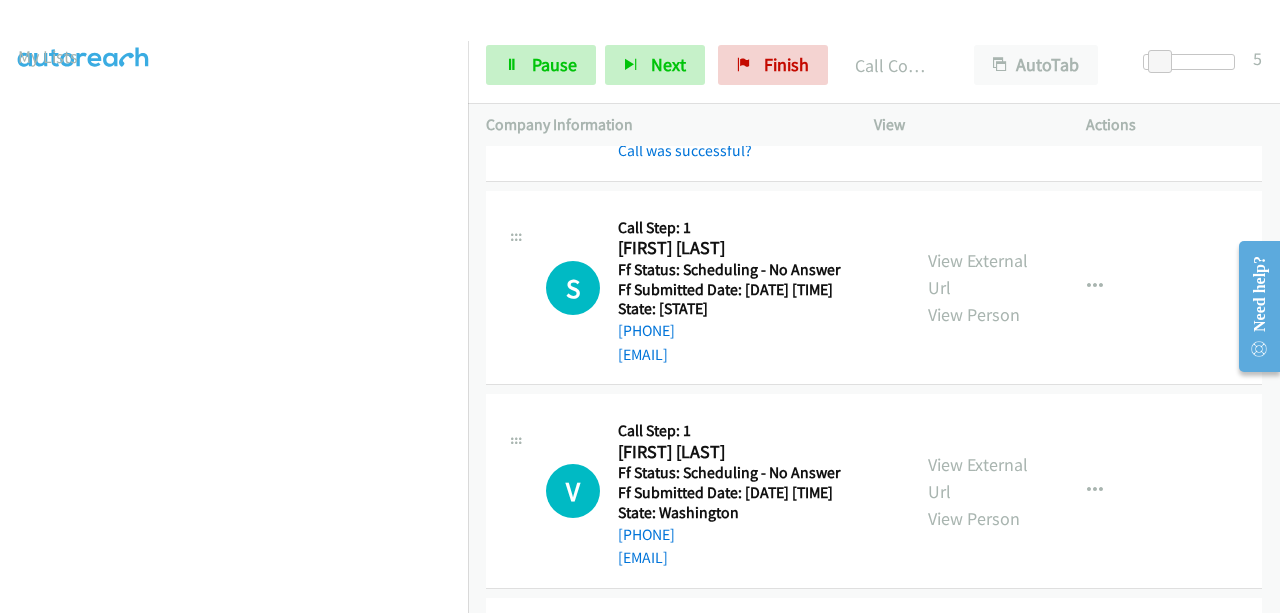 scroll, scrollTop: 508, scrollLeft: 0, axis: vertical 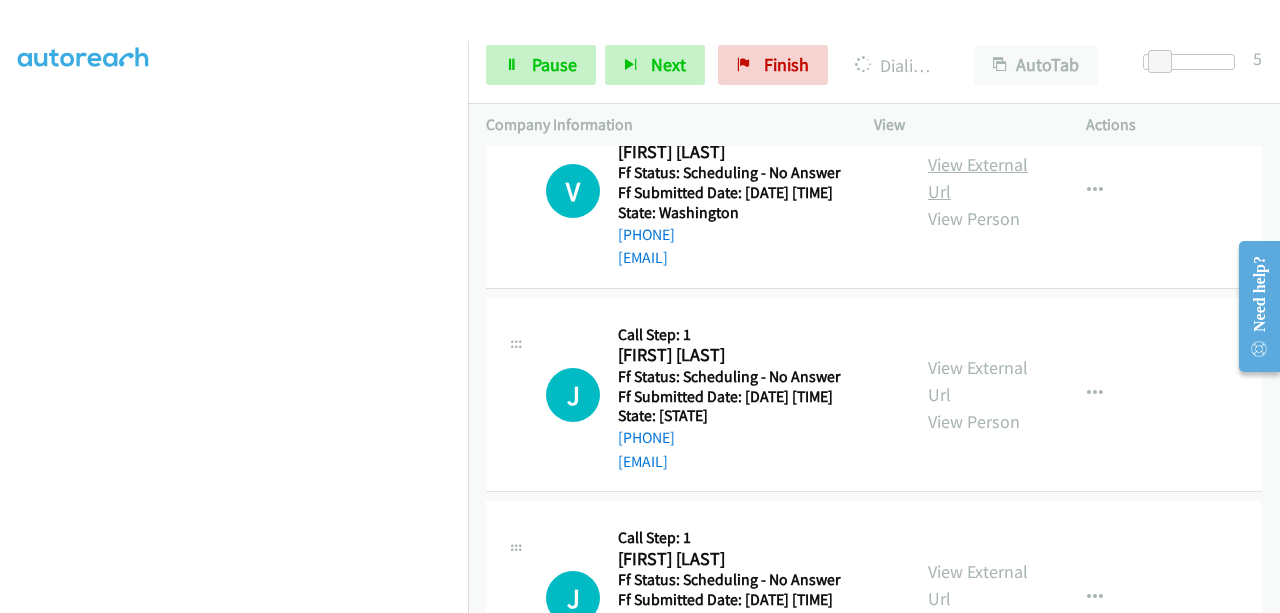 click on "View External Url" at bounding box center (978, 178) 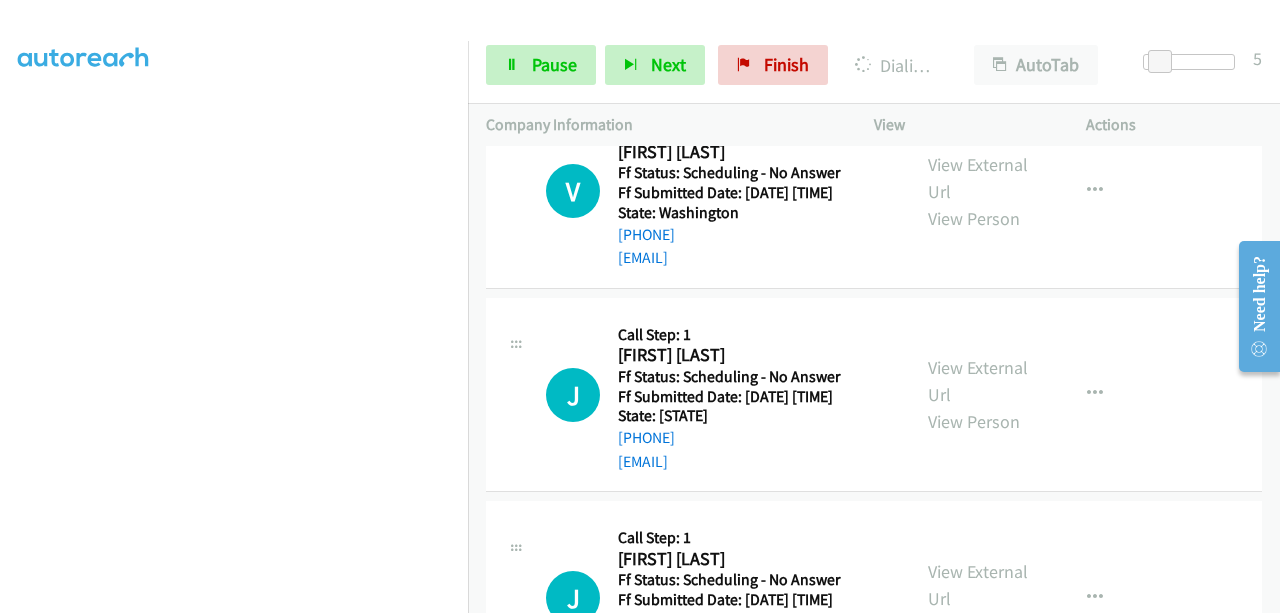 scroll, scrollTop: 508, scrollLeft: 0, axis: vertical 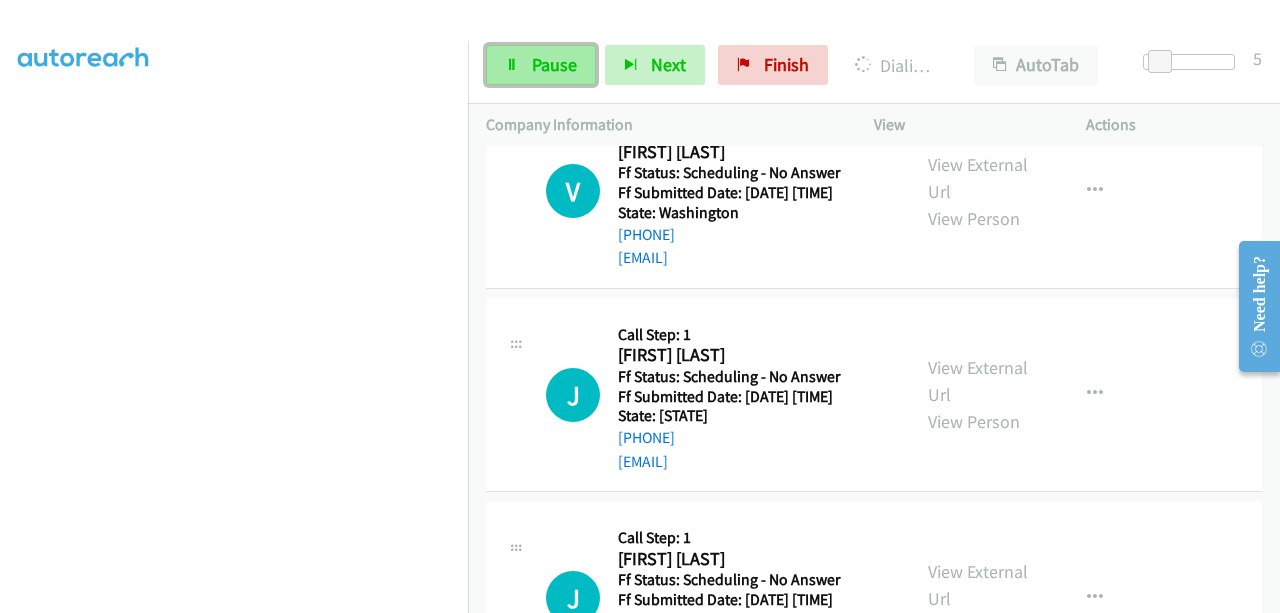 click on "Pause" at bounding box center [541, 65] 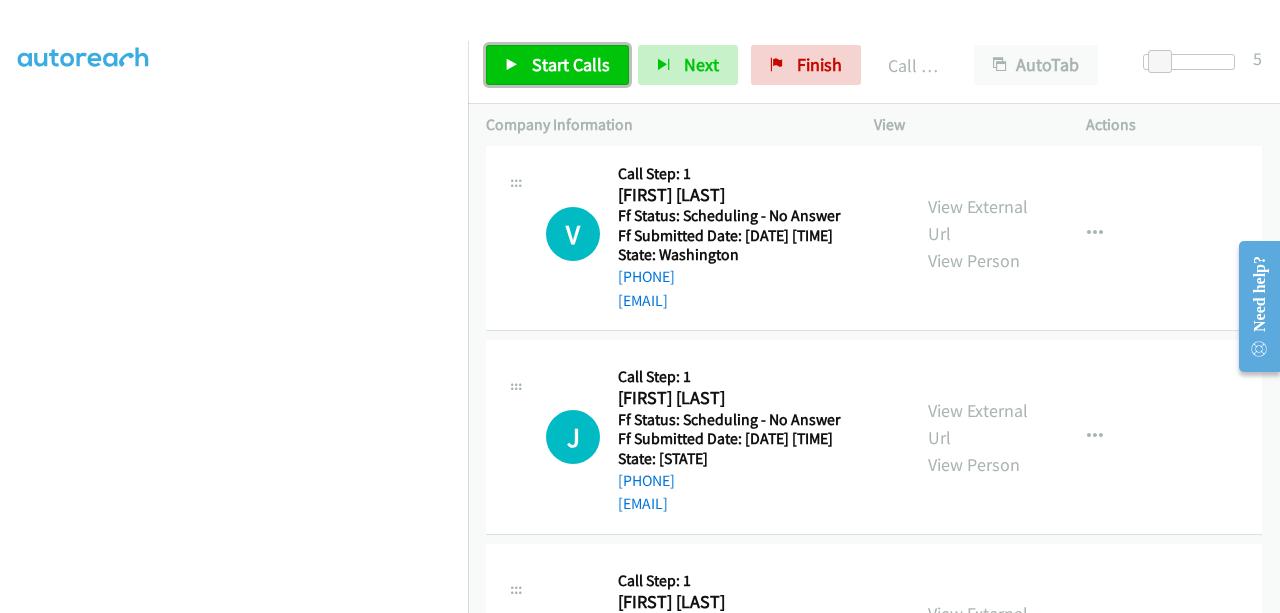 click at bounding box center [512, 66] 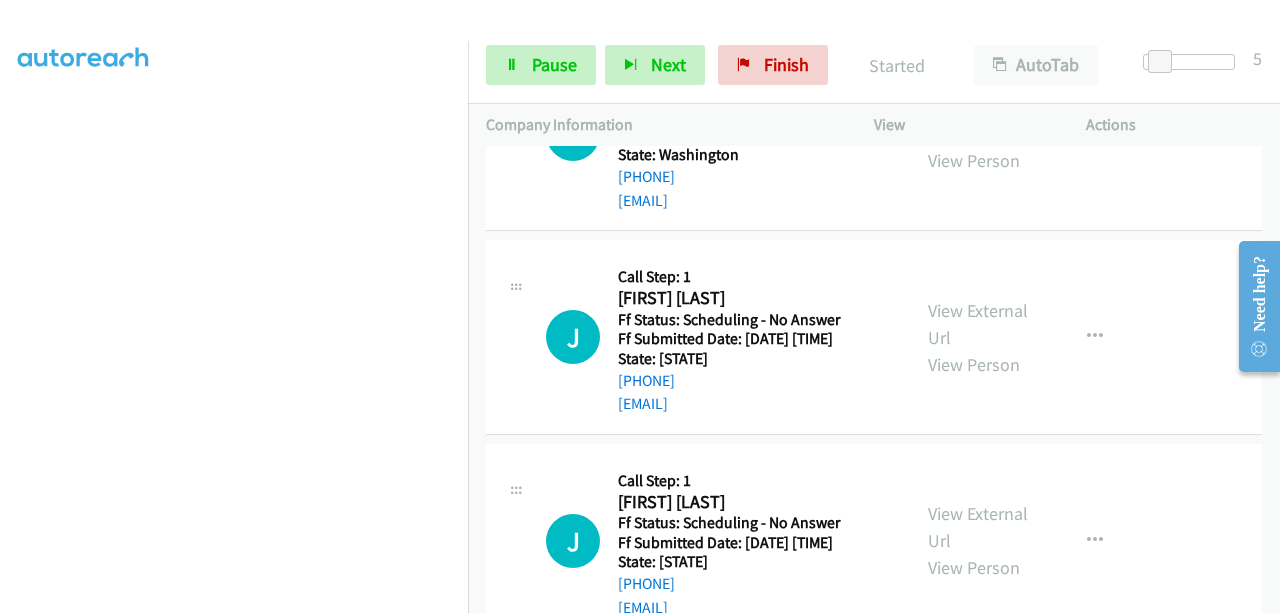 scroll, scrollTop: 2921, scrollLeft: 0, axis: vertical 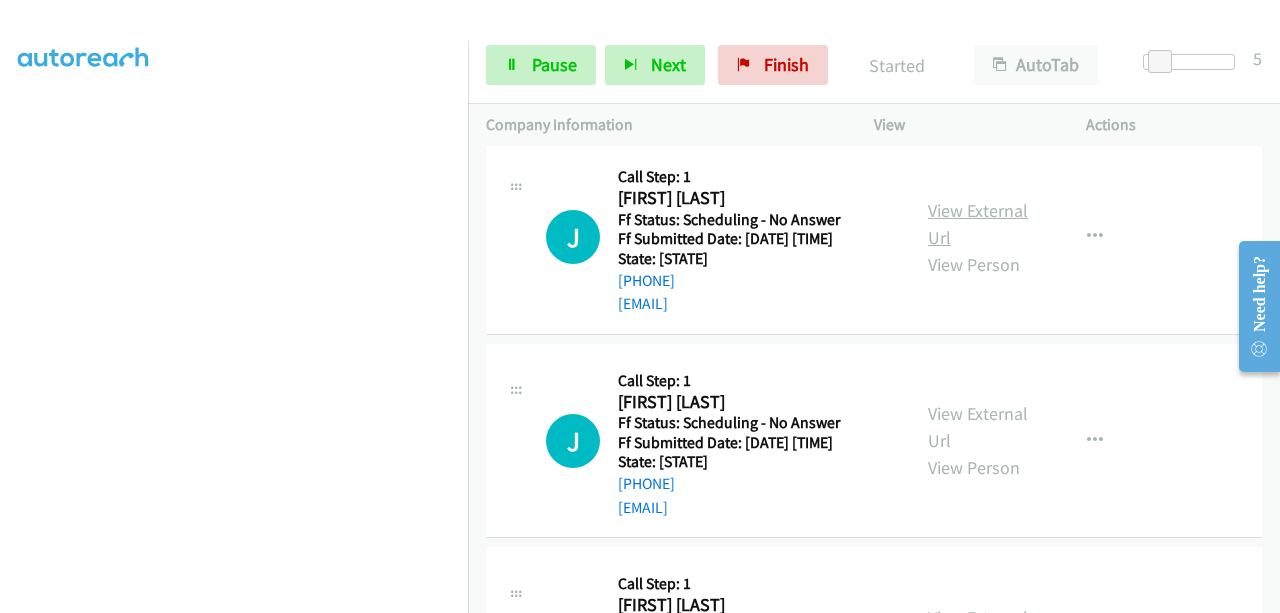 click on "View External Url" at bounding box center [978, 224] 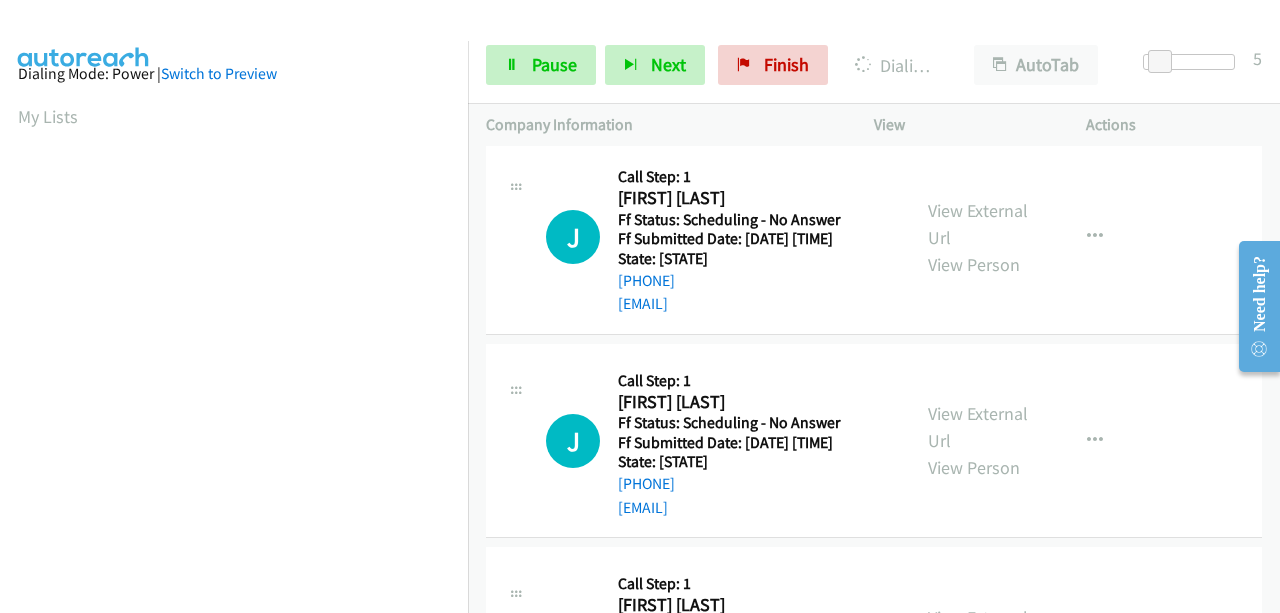 scroll, scrollTop: 508, scrollLeft: 0, axis: vertical 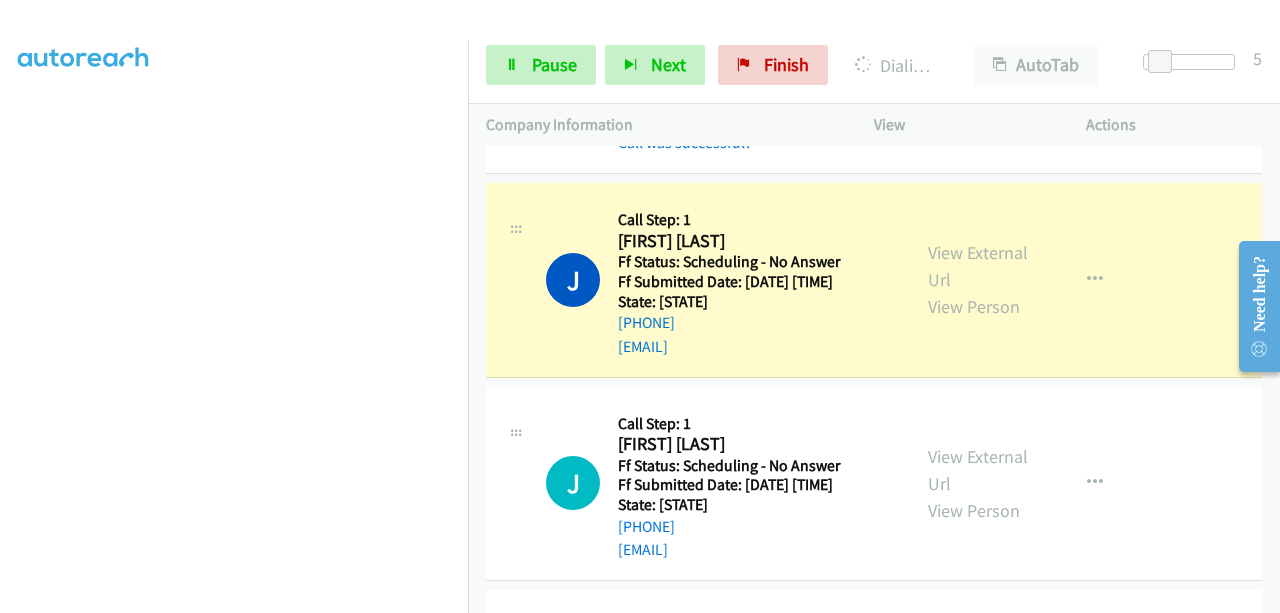 click on "View External Url
View Person" at bounding box center (980, 279) 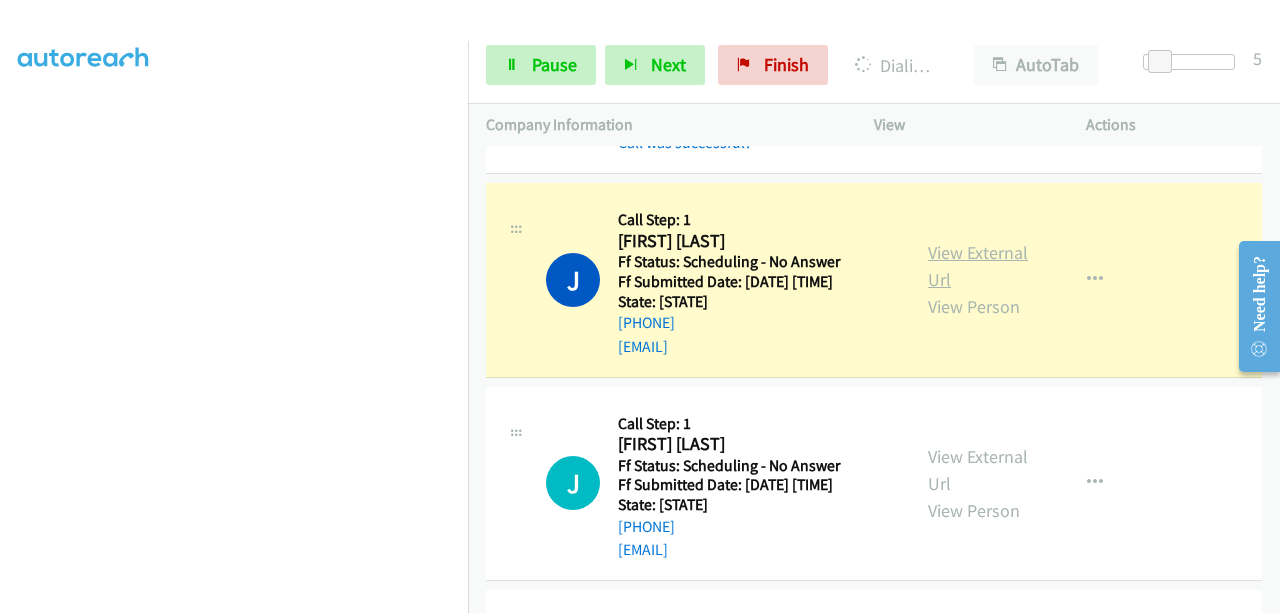 click on "View External Url" at bounding box center (978, 266) 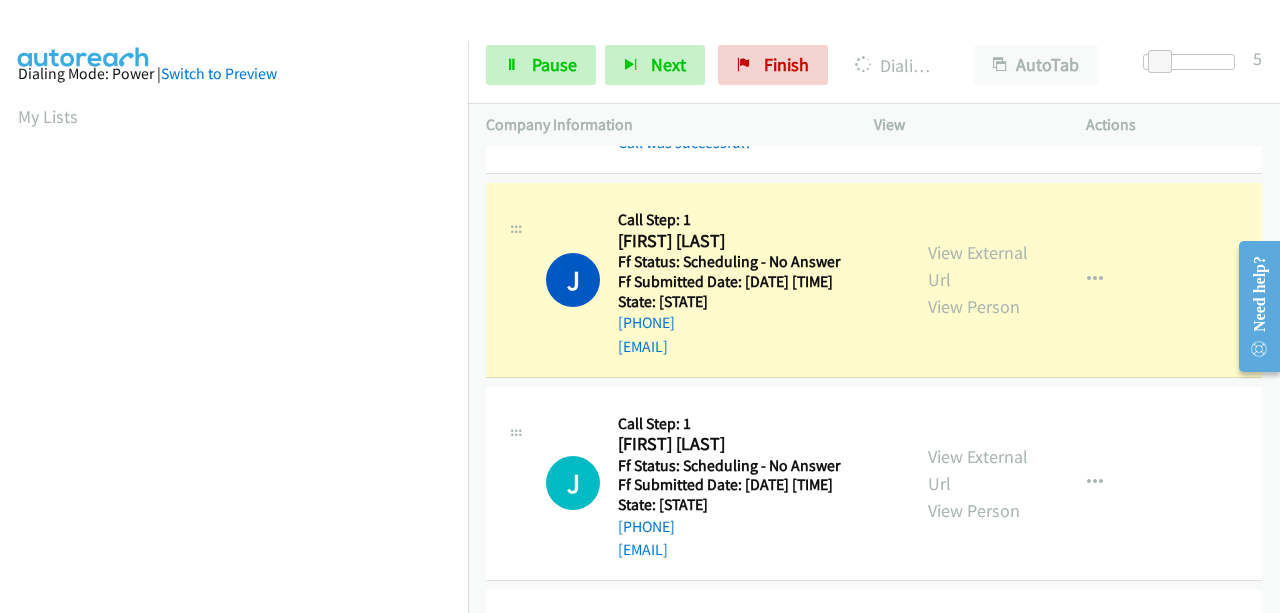 scroll, scrollTop: 508, scrollLeft: 0, axis: vertical 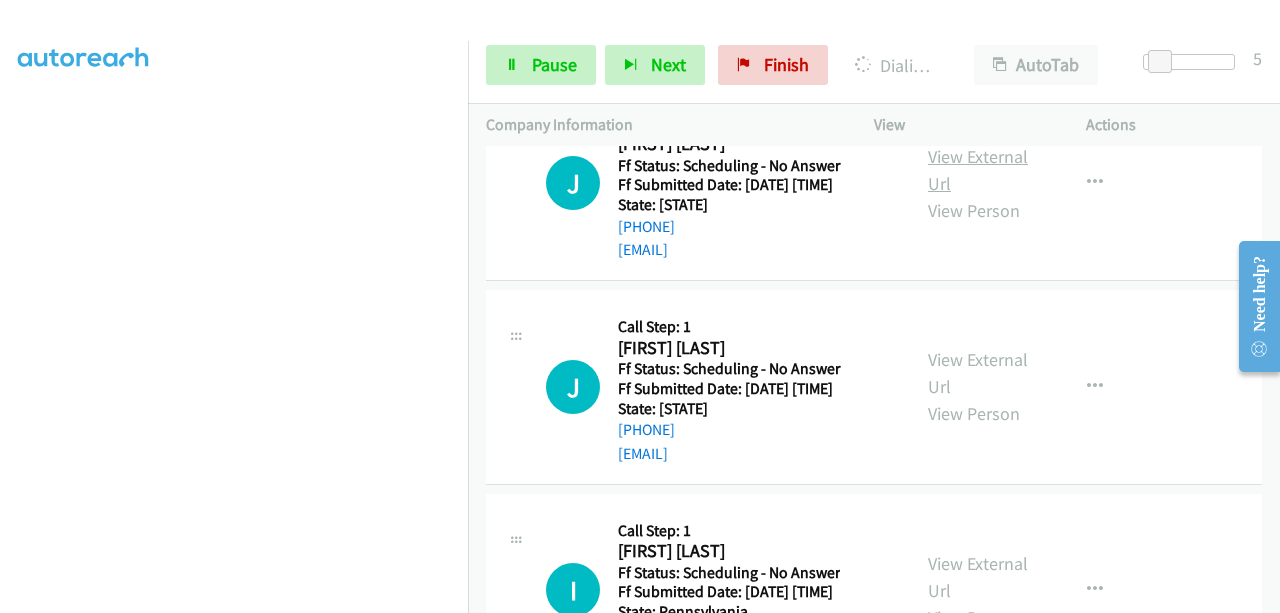 click on "View External Url" at bounding box center [978, 170] 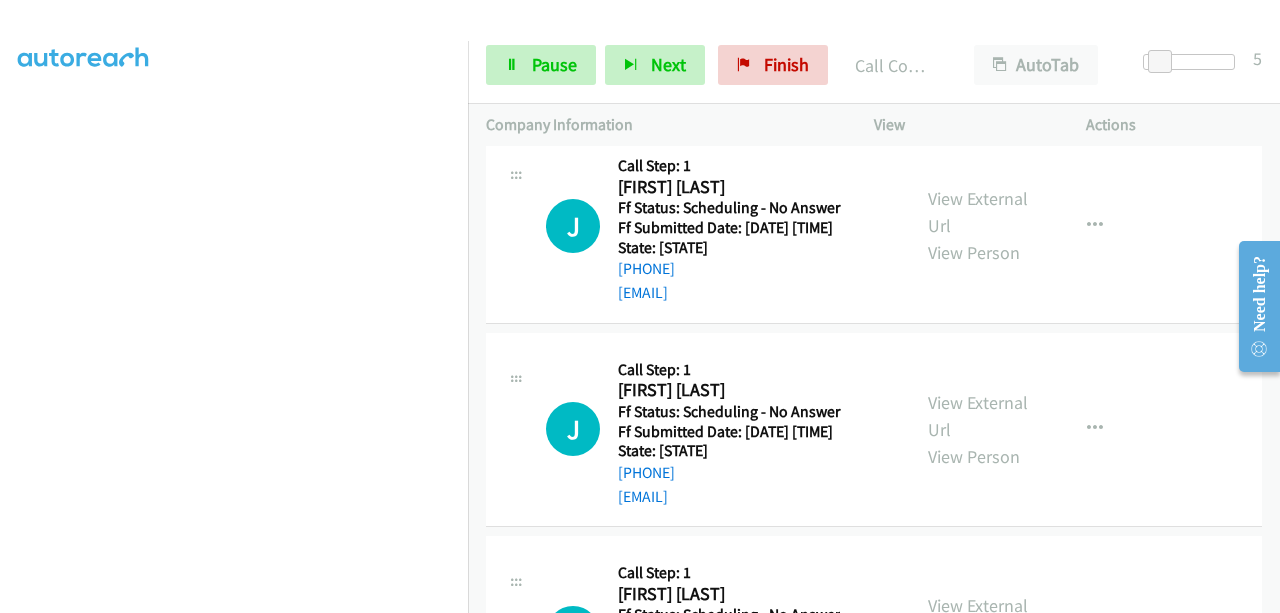 scroll, scrollTop: 508, scrollLeft: 0, axis: vertical 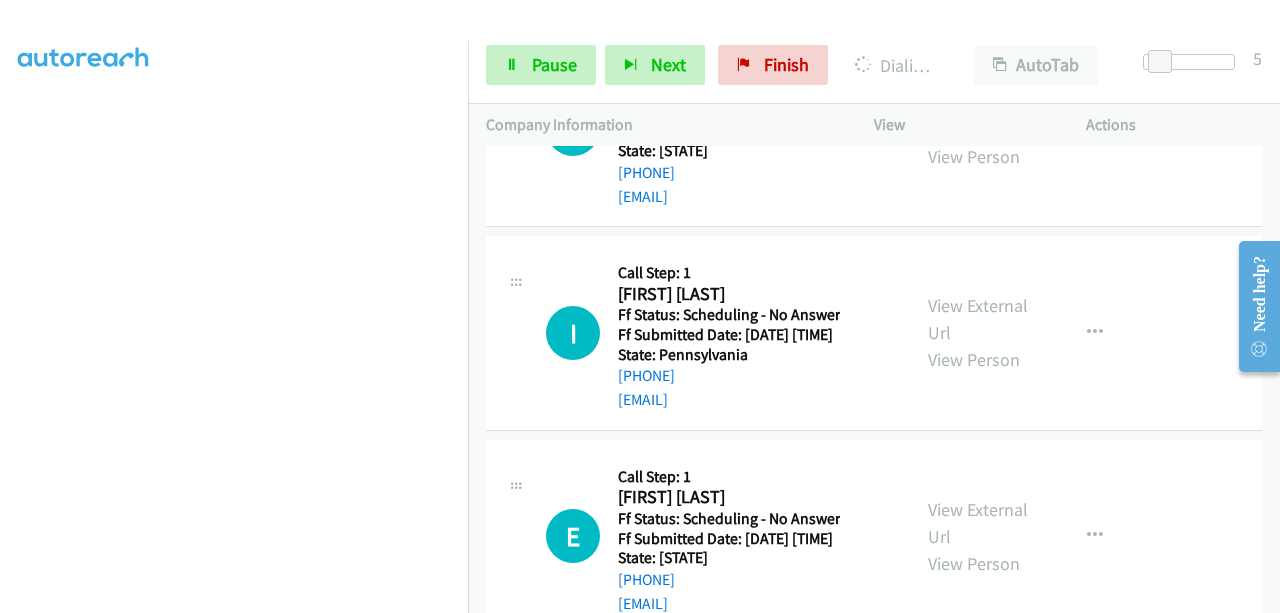click on "View External Url" at bounding box center [978, 116] 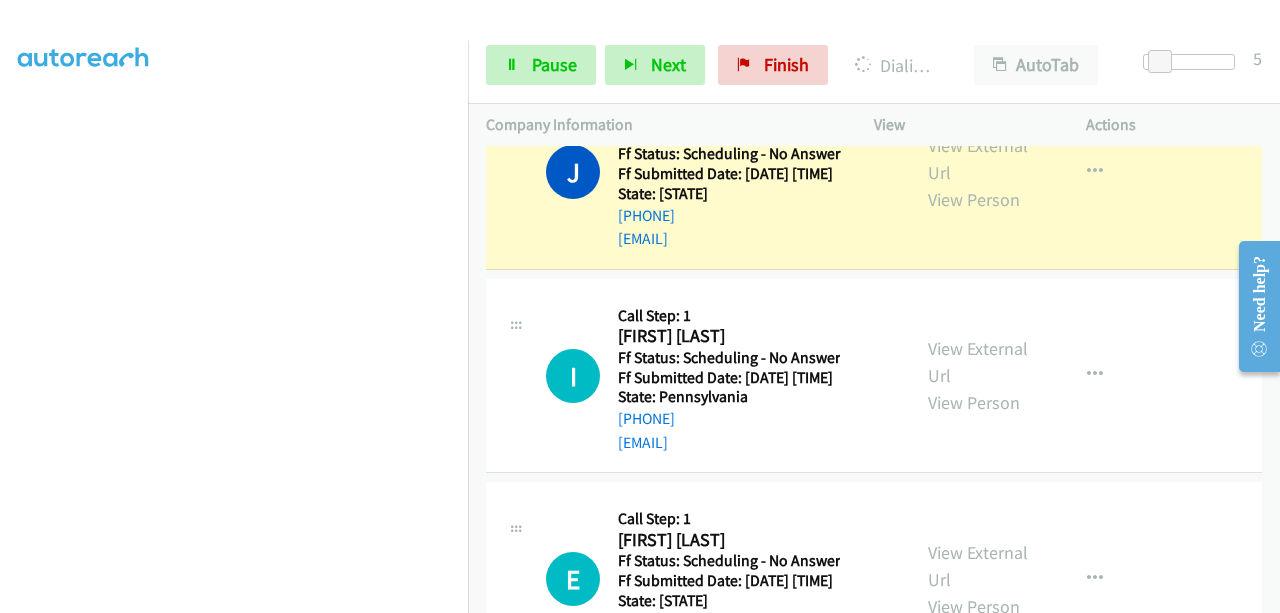 scroll, scrollTop: 508, scrollLeft: 0, axis: vertical 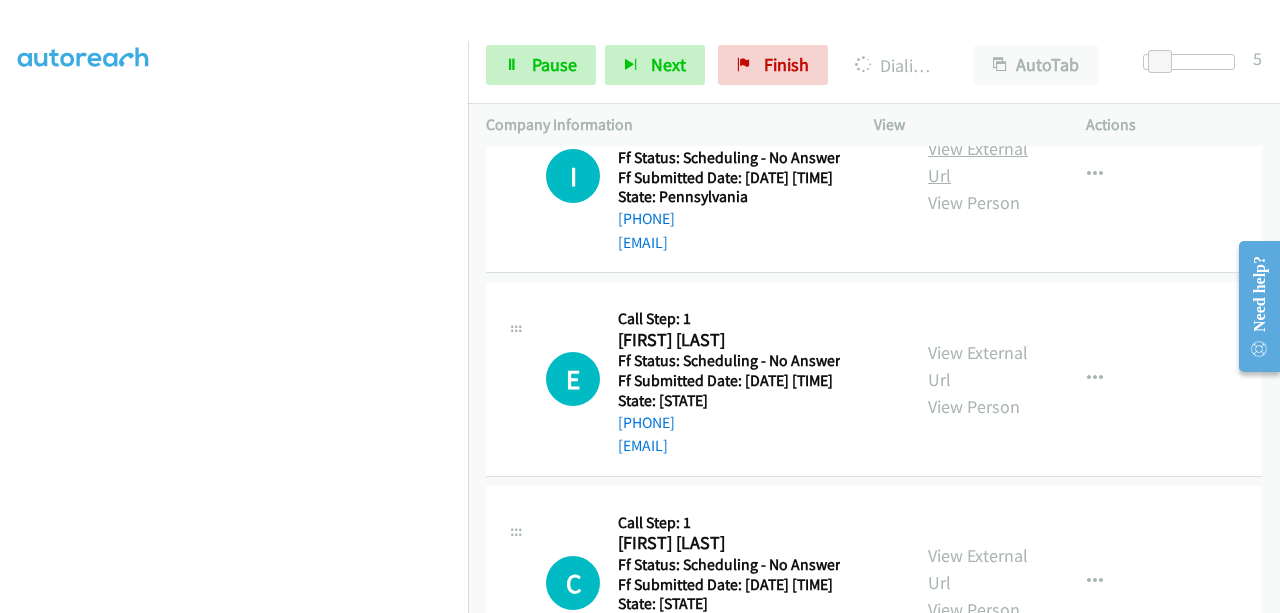 click on "View External Url" at bounding box center (978, 162) 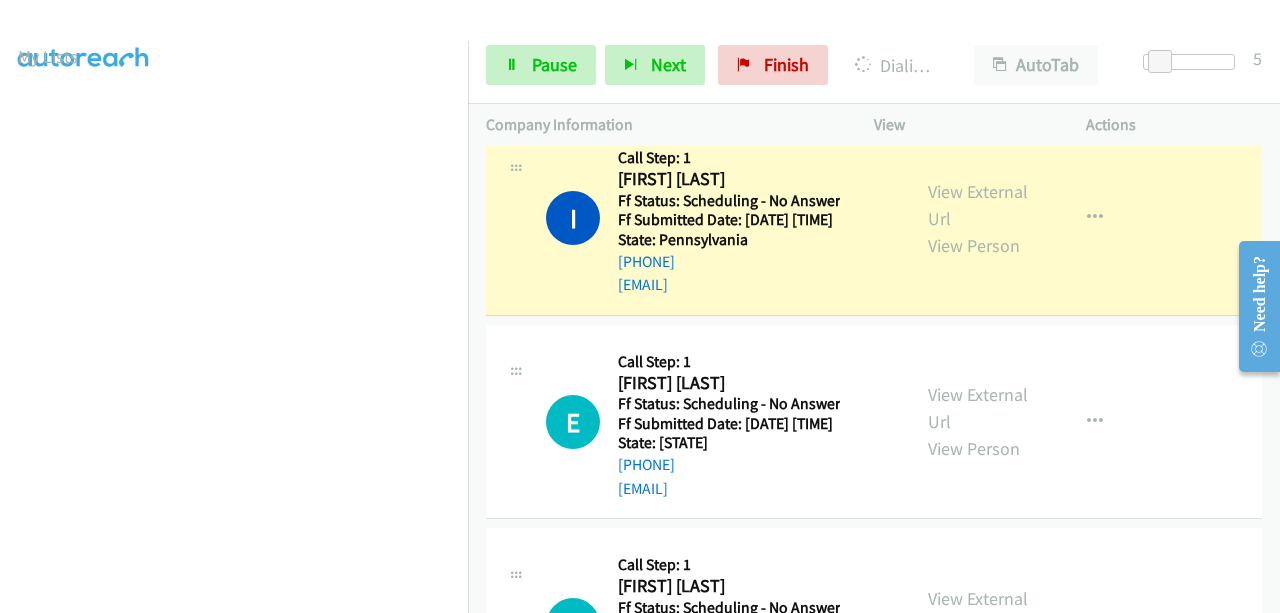 scroll, scrollTop: 508, scrollLeft: 0, axis: vertical 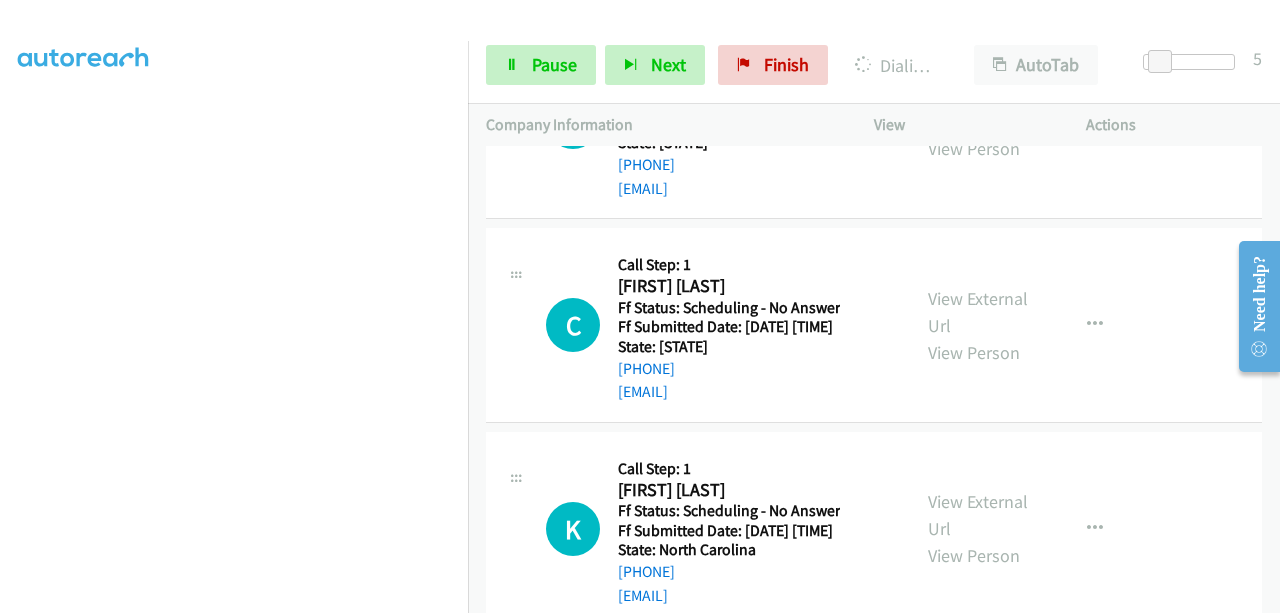 click on "View External Url
View Person" at bounding box center [980, 121] 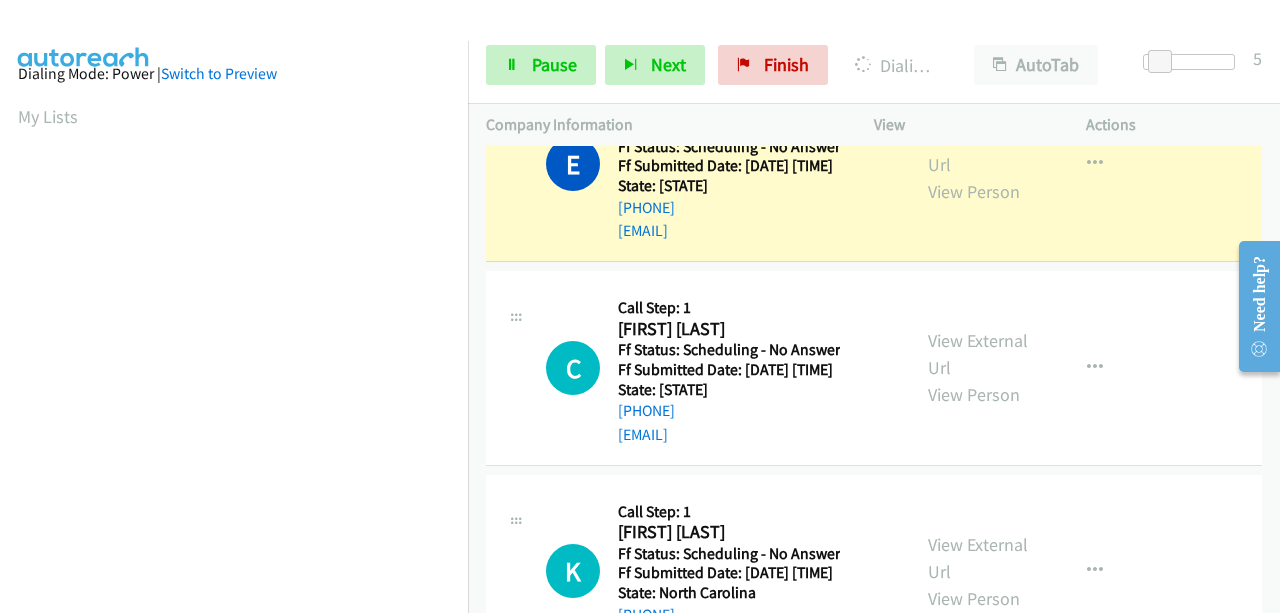 scroll, scrollTop: 508, scrollLeft: 0, axis: vertical 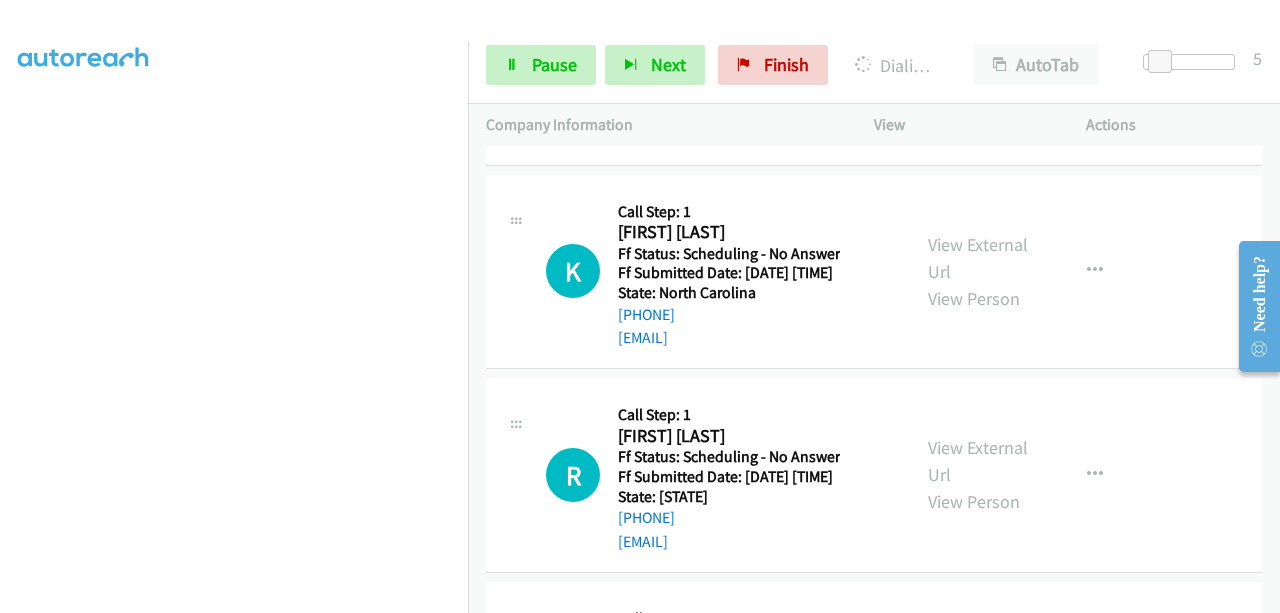 click on "View External Url" at bounding box center (978, 54) 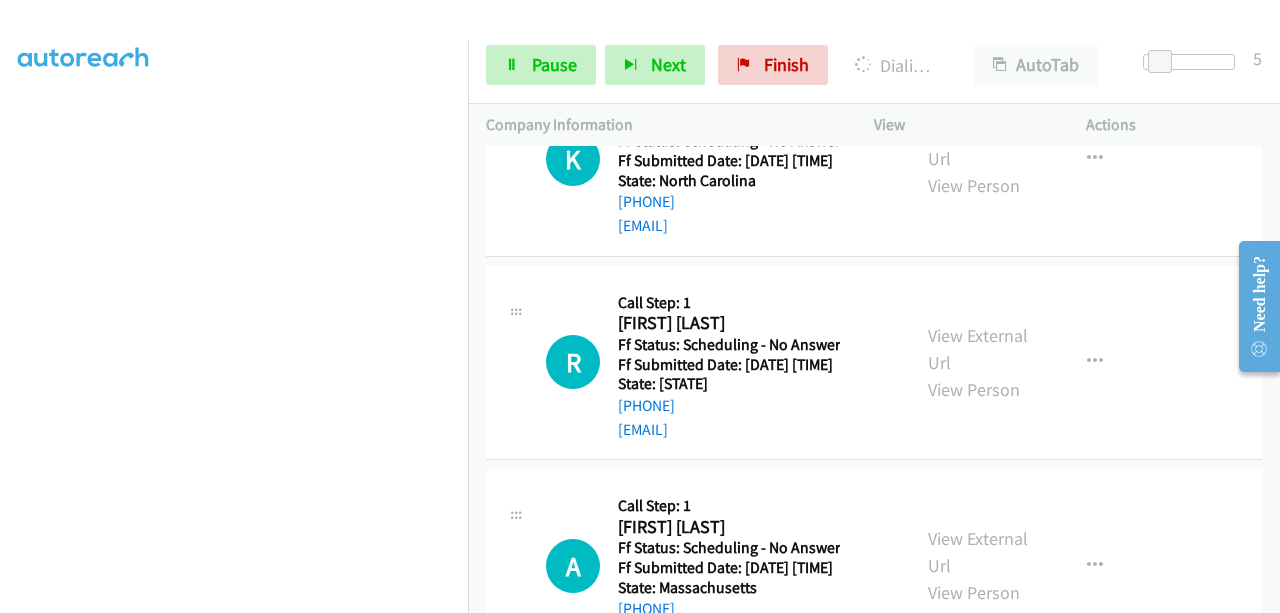scroll, scrollTop: 4521, scrollLeft: 0, axis: vertical 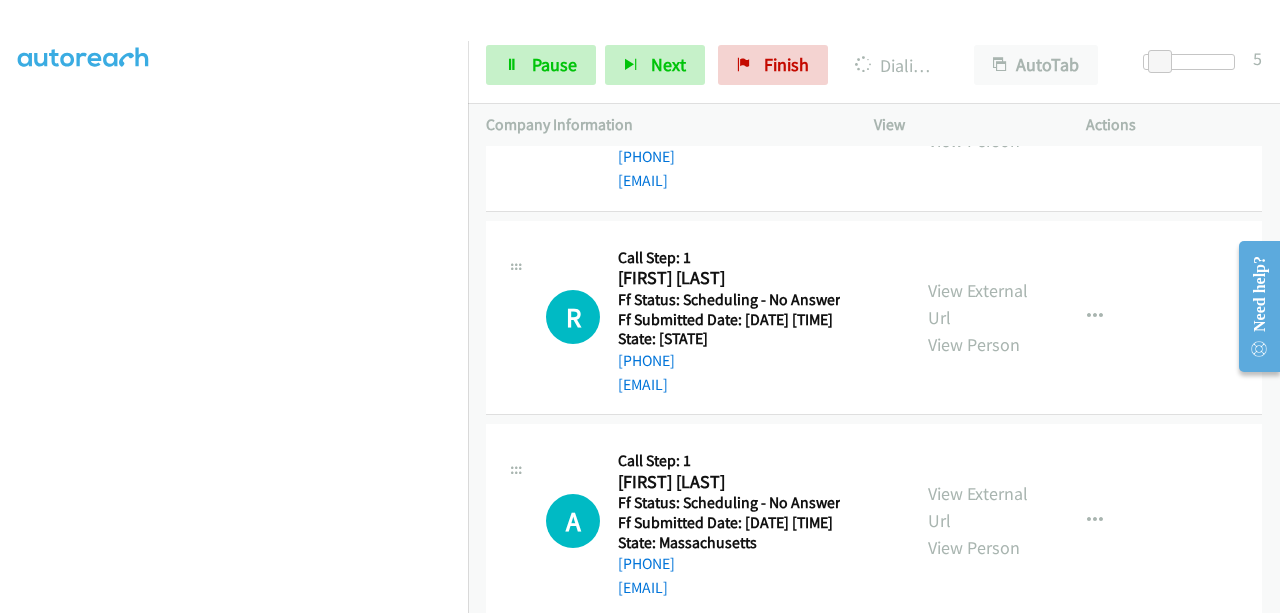 click on "View External Url" at bounding box center [978, 100] 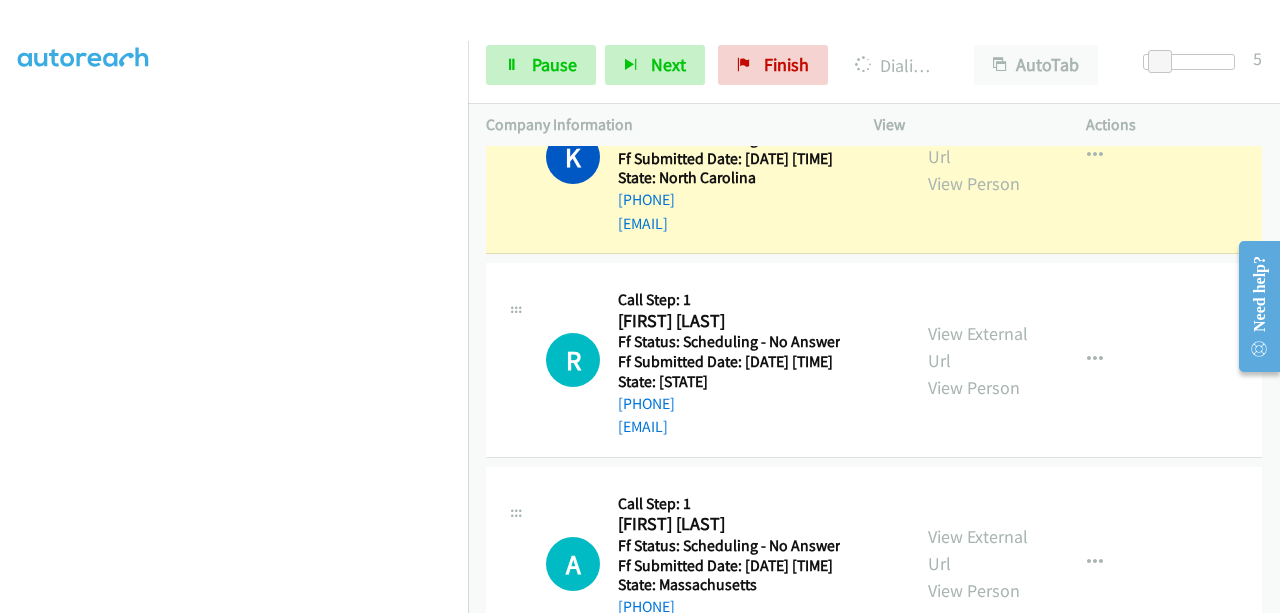 scroll, scrollTop: 508, scrollLeft: 0, axis: vertical 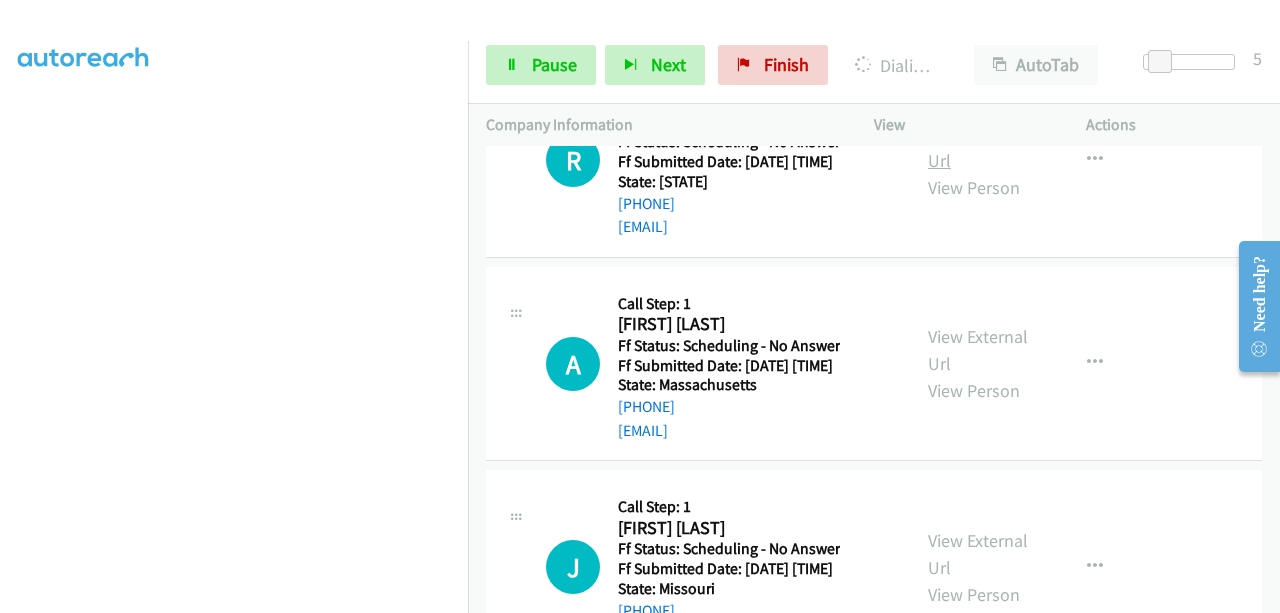 click on "View External Url" at bounding box center [978, 147] 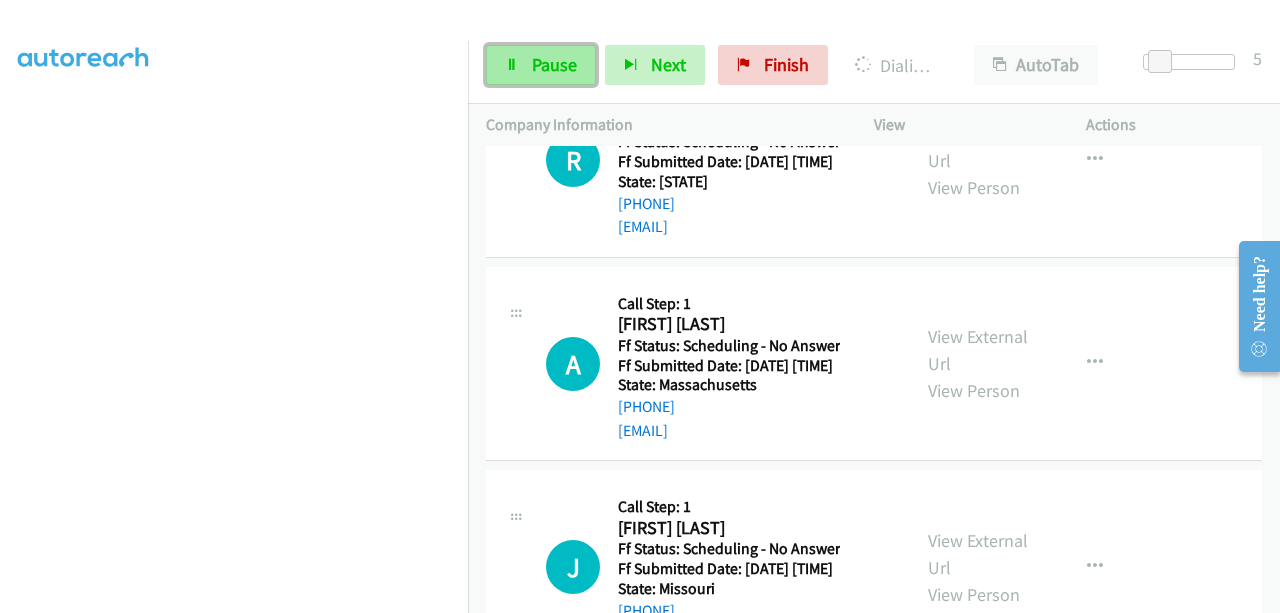 click on "Pause" at bounding box center [554, 64] 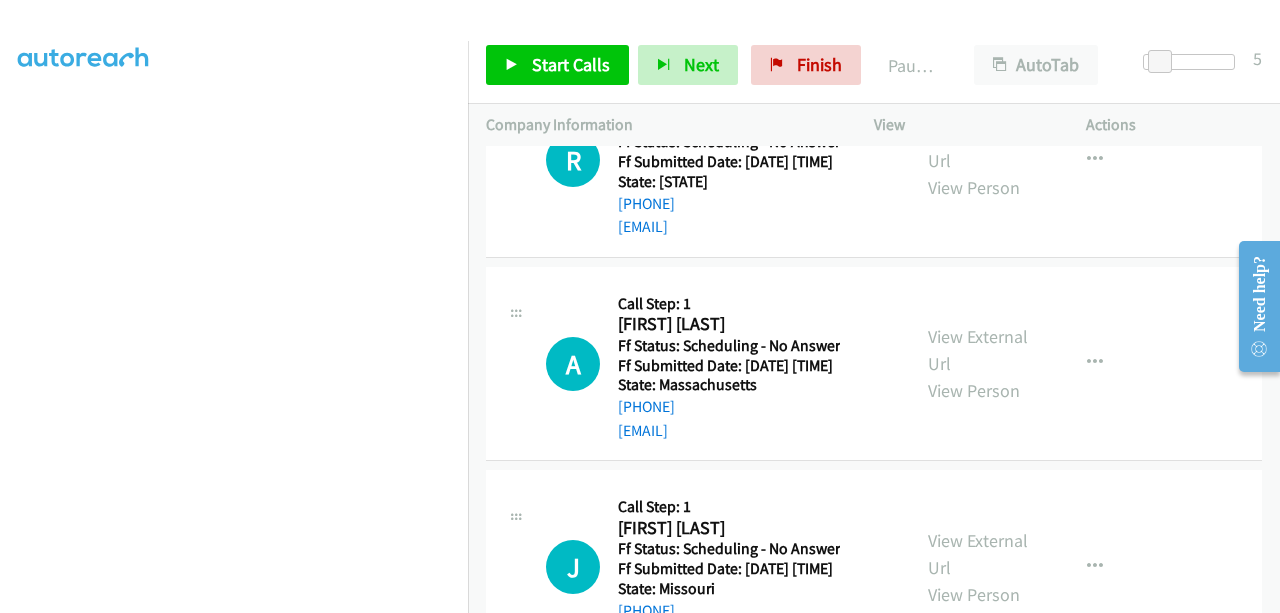 scroll, scrollTop: 108, scrollLeft: 0, axis: vertical 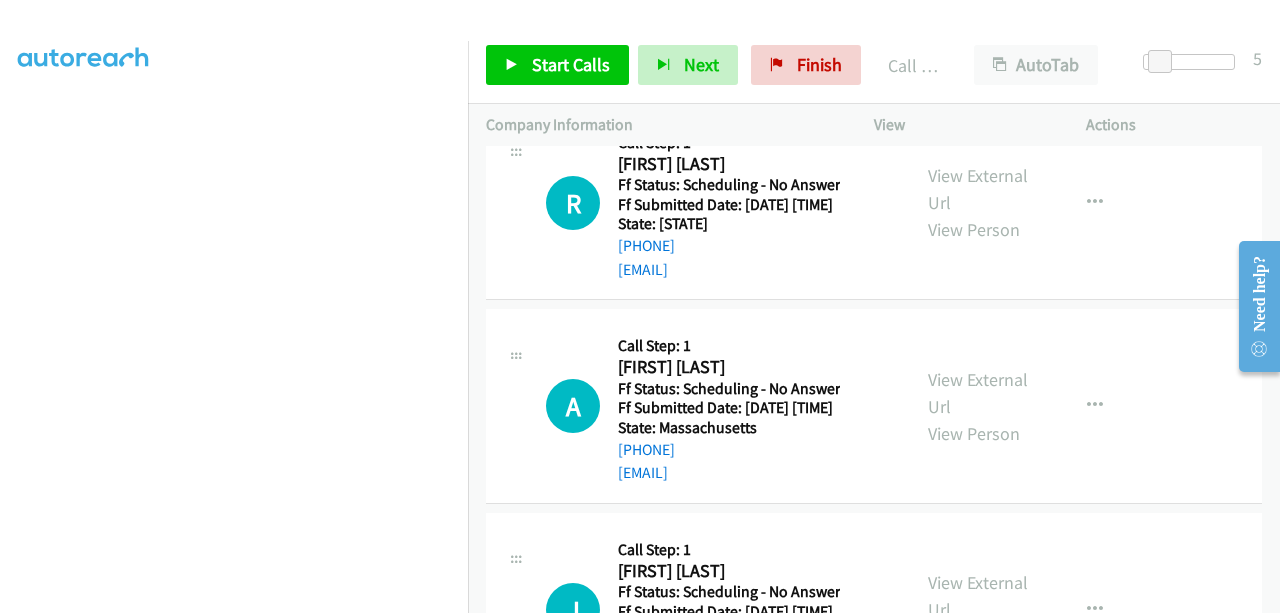 click on "Call was successful?" at bounding box center (685, 65) 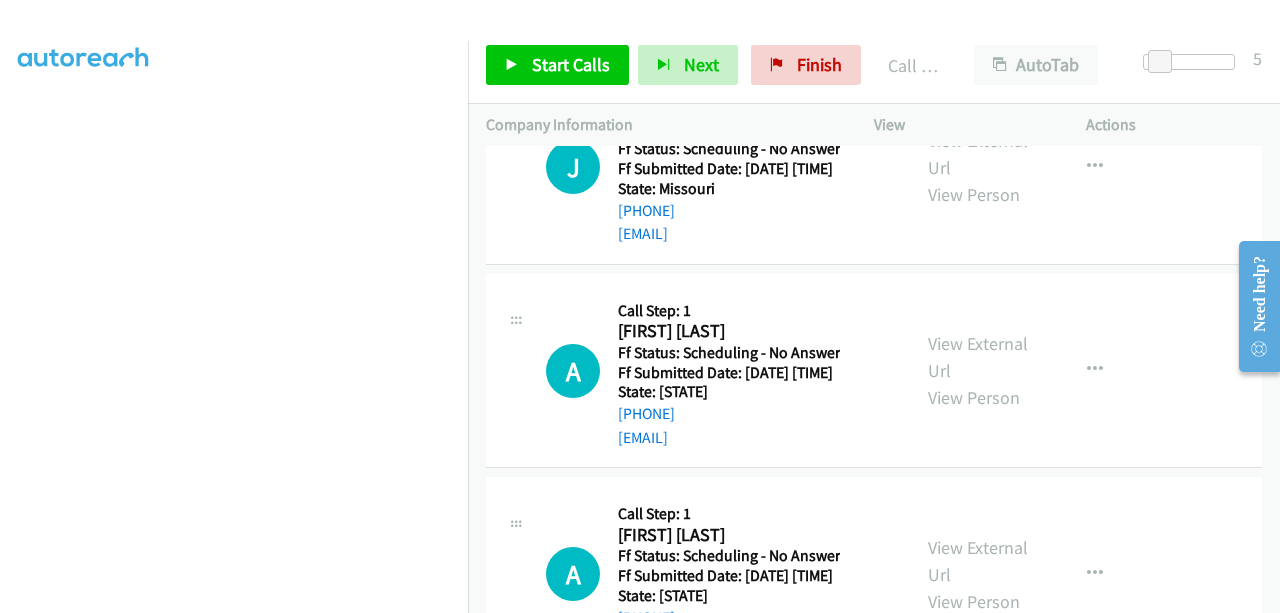 scroll, scrollTop: 4921, scrollLeft: 0, axis: vertical 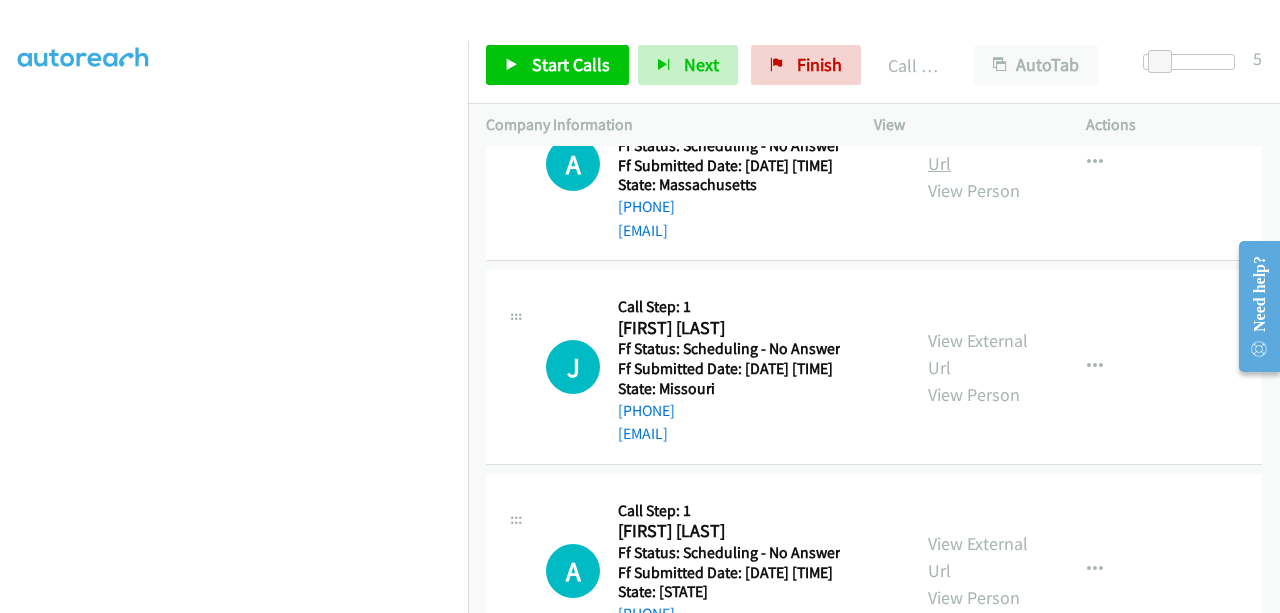 click on "View External Url" at bounding box center (978, 150) 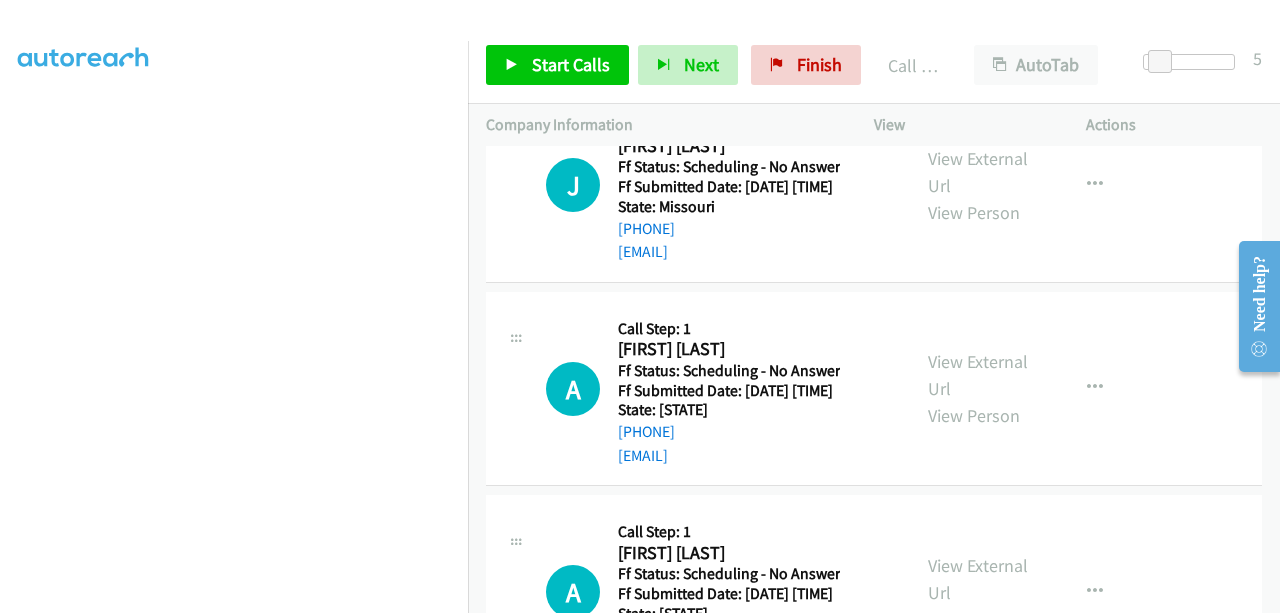 scroll, scrollTop: 5221, scrollLeft: 0, axis: vertical 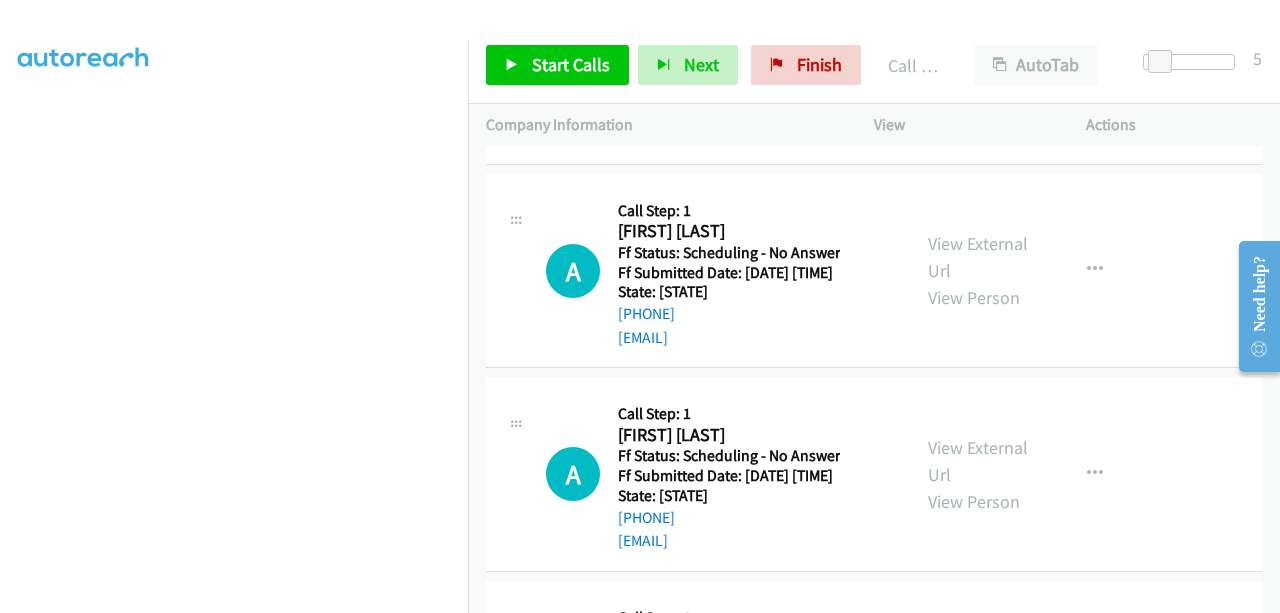 click on "View External Url" at bounding box center (978, 54) 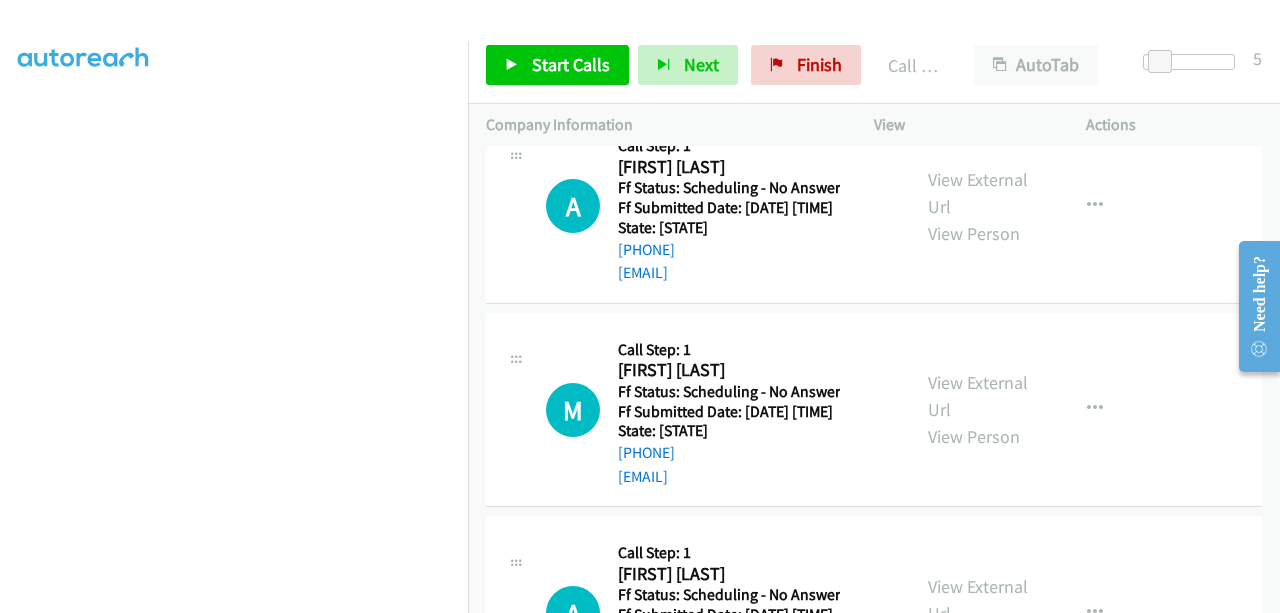scroll, scrollTop: 5521, scrollLeft: 0, axis: vertical 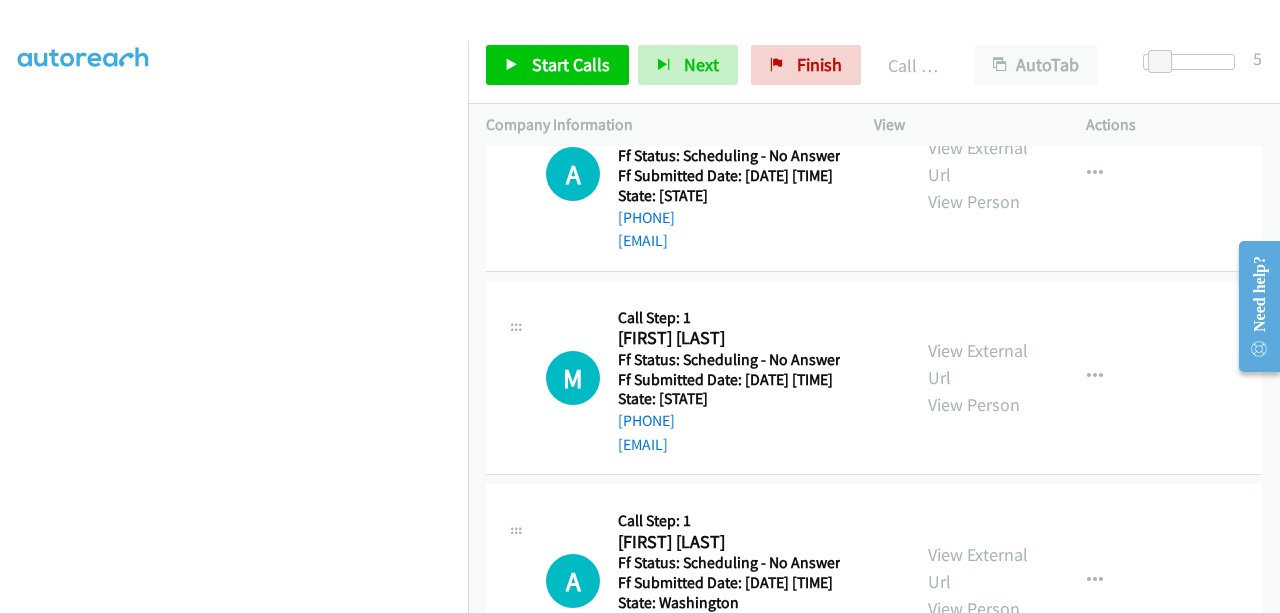 click on "View External Url
View Person" at bounding box center [980, -30] 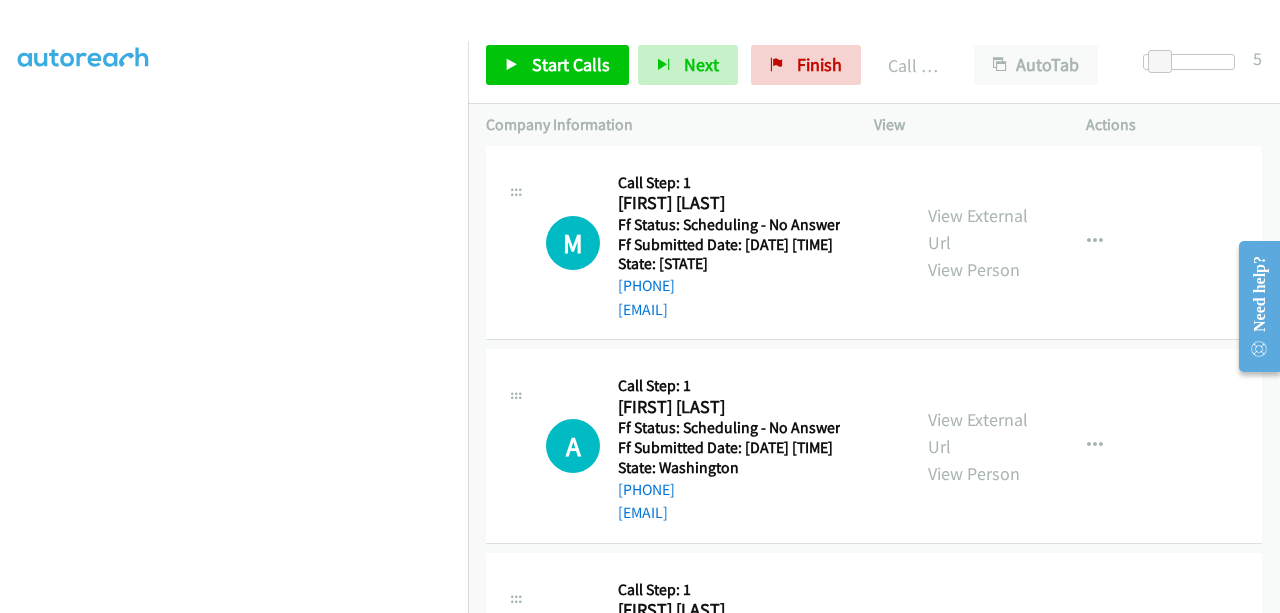 scroll, scrollTop: 5721, scrollLeft: 0, axis: vertical 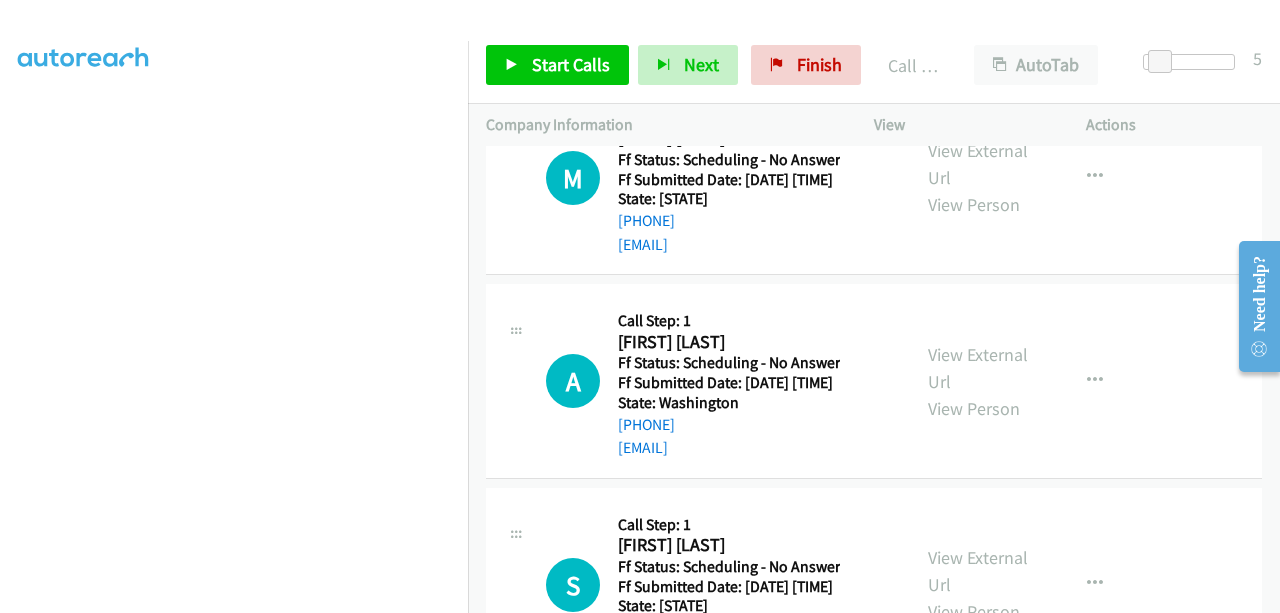 click on "View External Url" at bounding box center [978, -39] 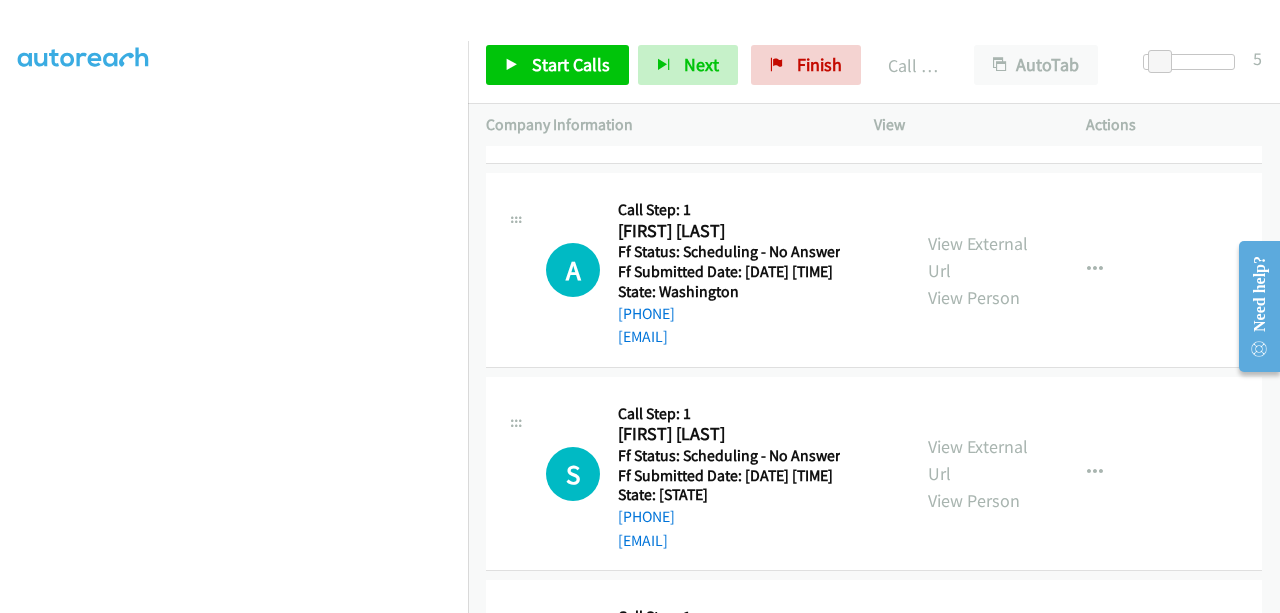 scroll, scrollTop: 5921, scrollLeft: 0, axis: vertical 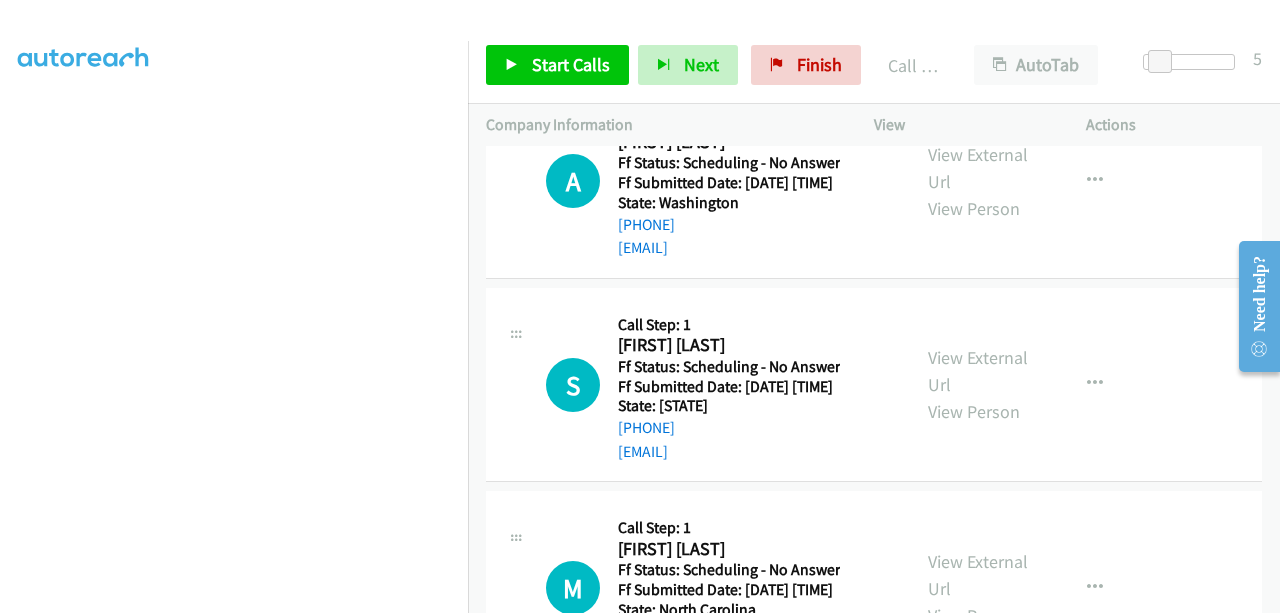 click on "View External Url" at bounding box center (978, -36) 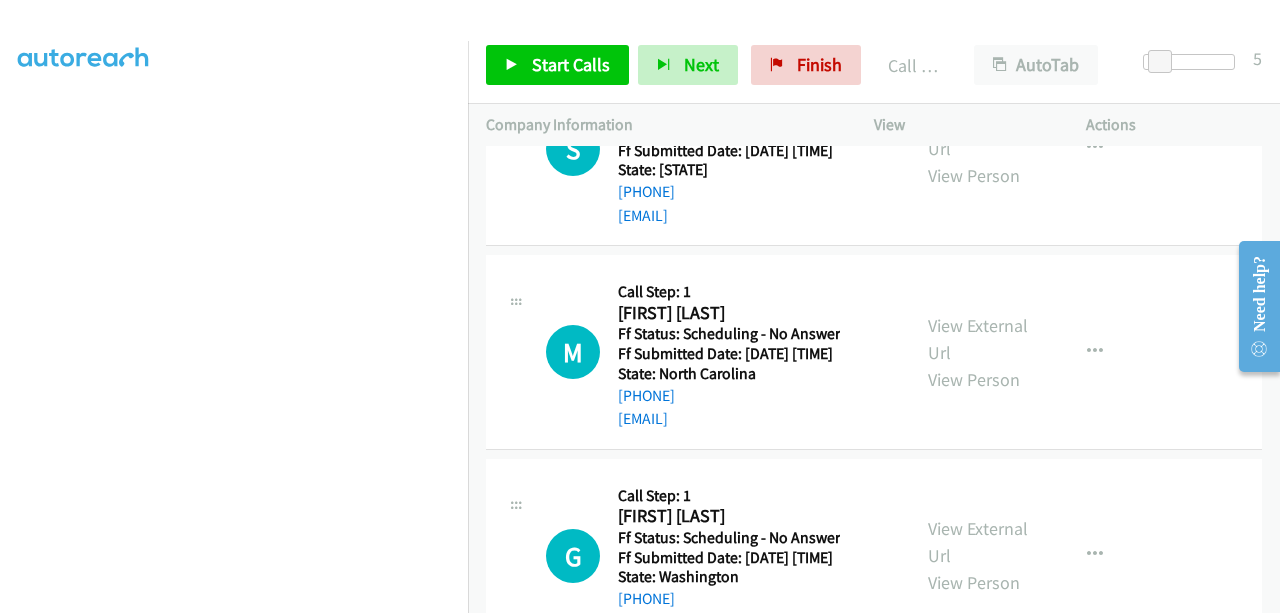 scroll, scrollTop: 6221, scrollLeft: 0, axis: vertical 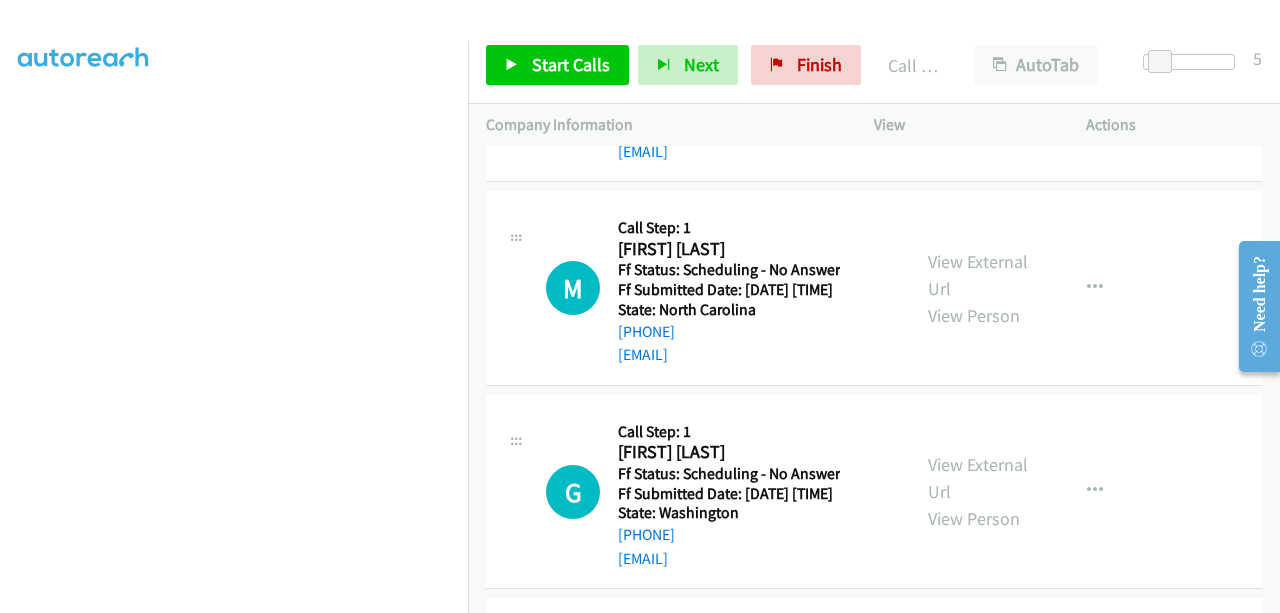 click on "View External Url" at bounding box center [978, -132] 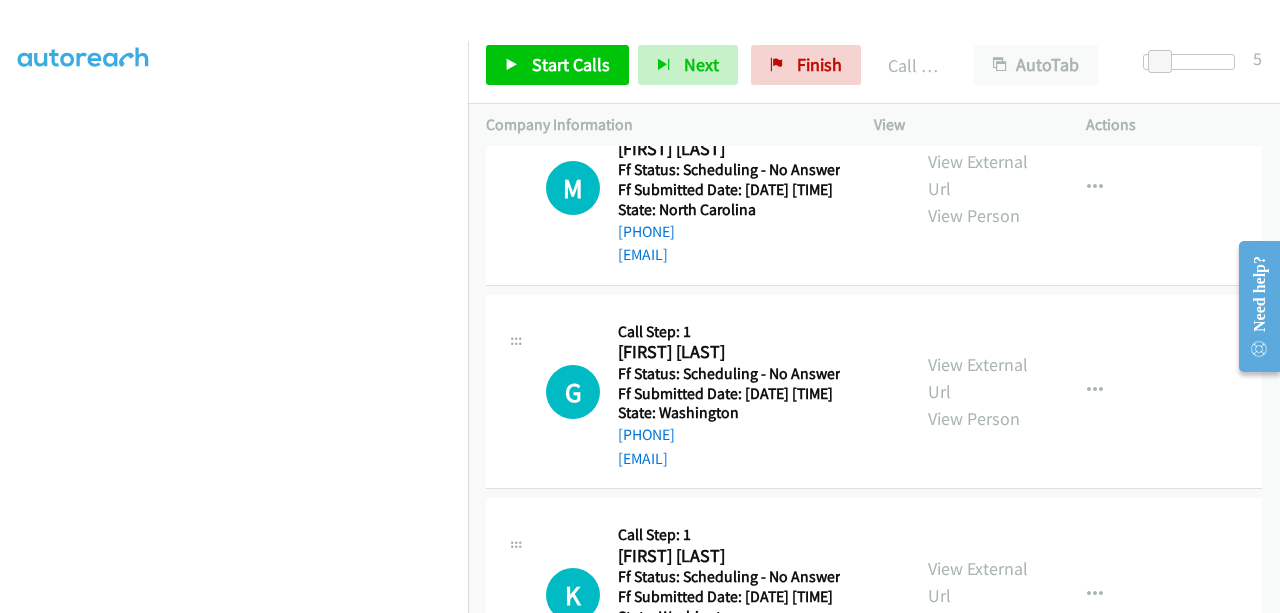 scroll, scrollTop: 6421, scrollLeft: 0, axis: vertical 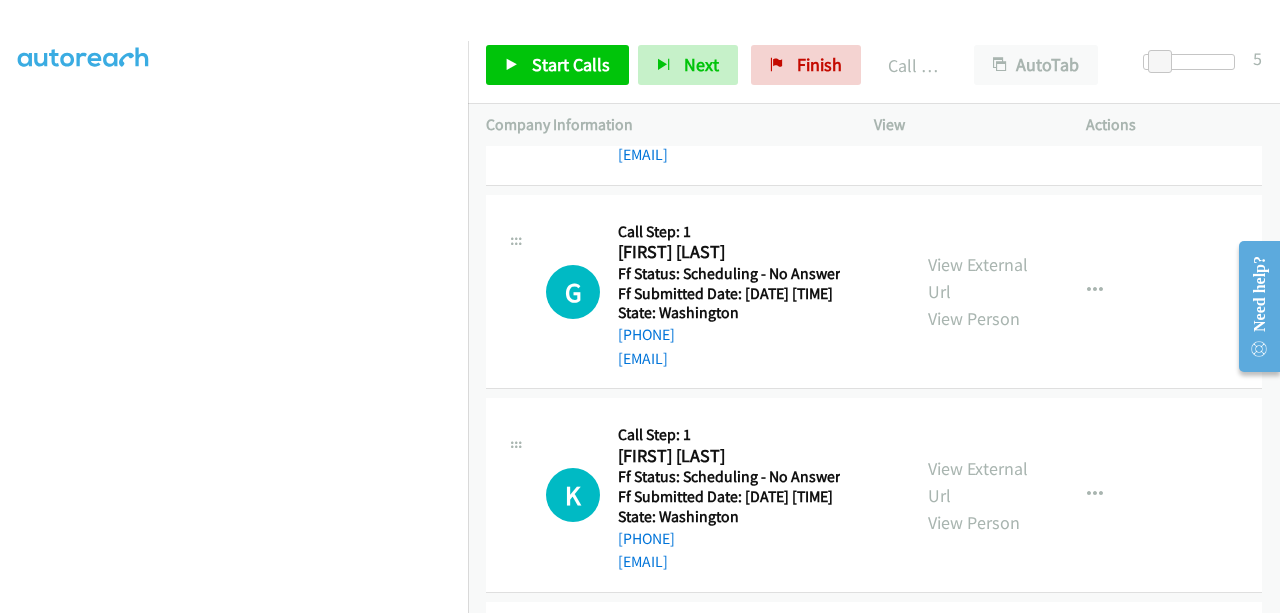 click on "View External Url" at bounding box center [978, -129] 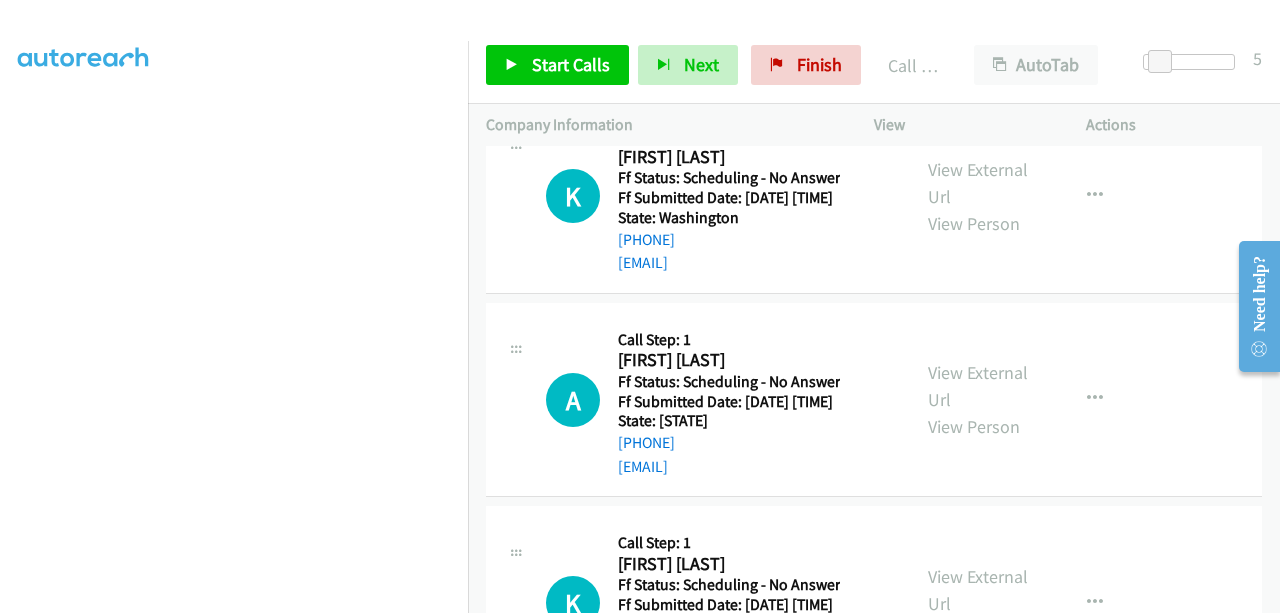scroll, scrollTop: 6721, scrollLeft: 0, axis: vertical 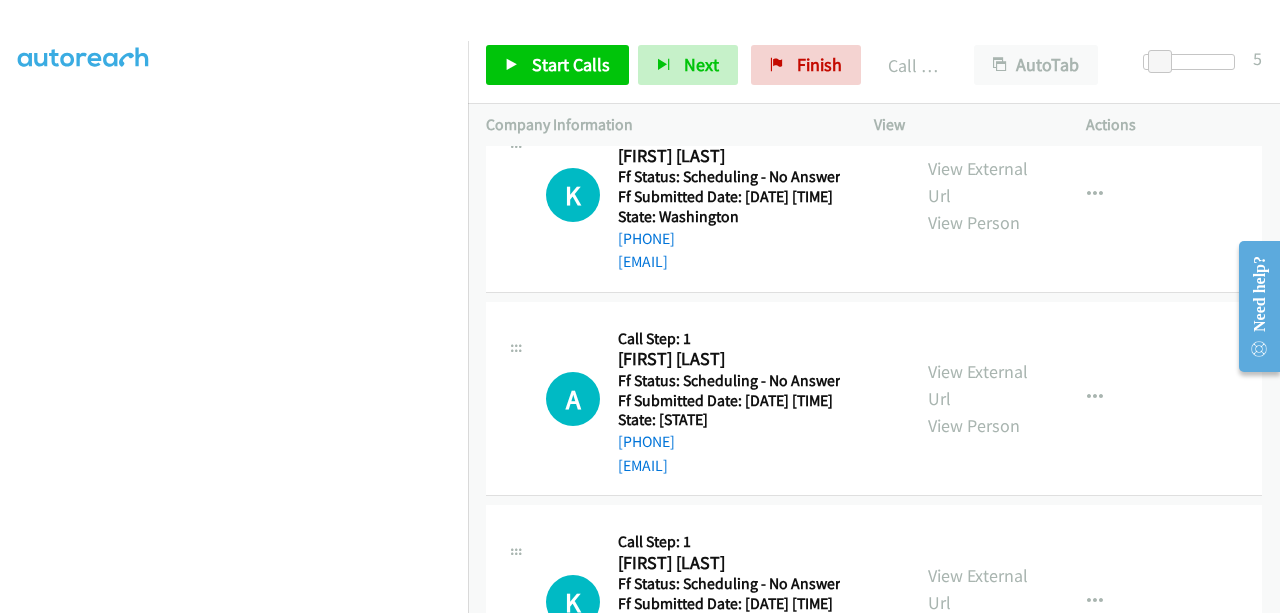 click on "View External Url" at bounding box center [978, -225] 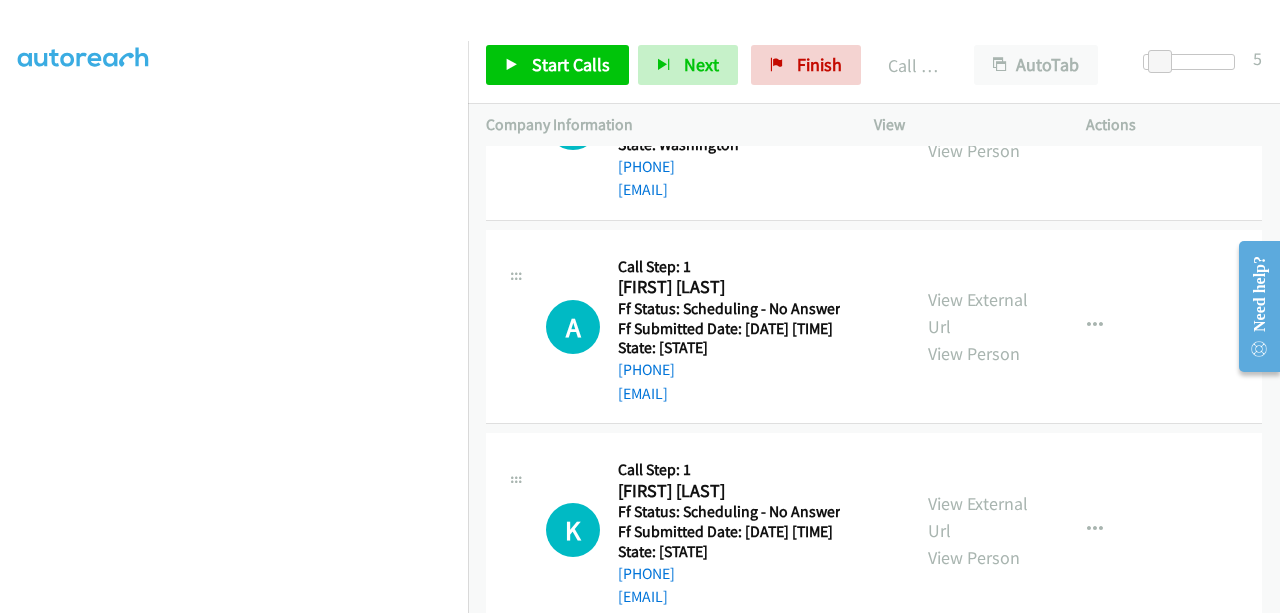 scroll, scrollTop: 6821, scrollLeft: 0, axis: vertical 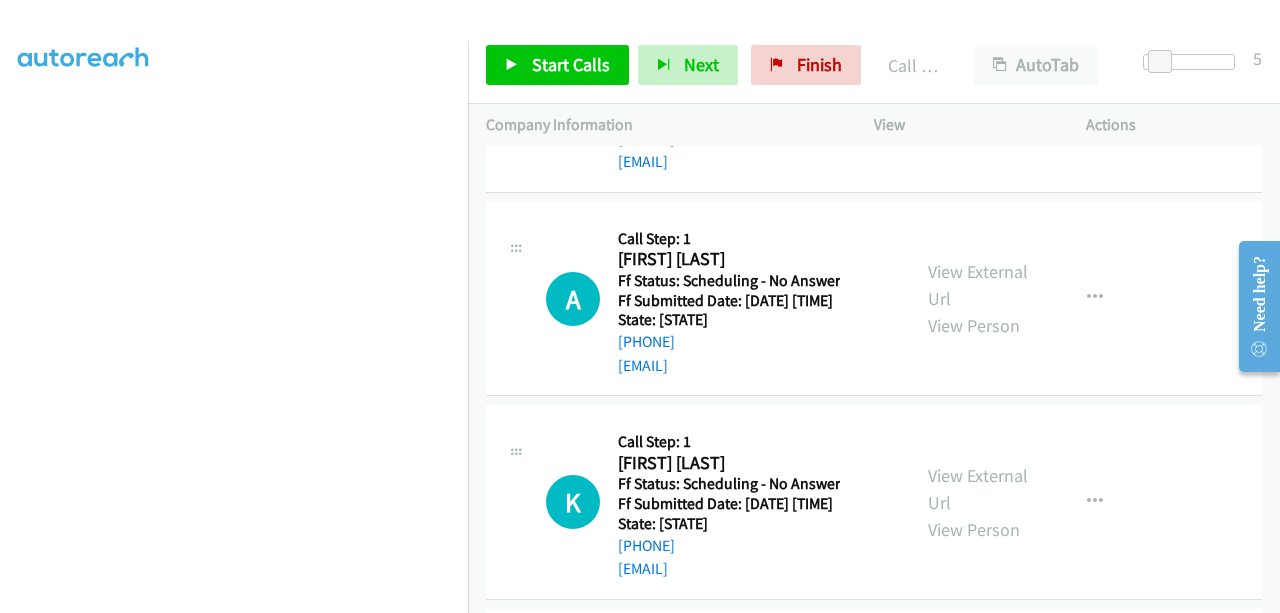 click on "View External Url" at bounding box center [978, -122] 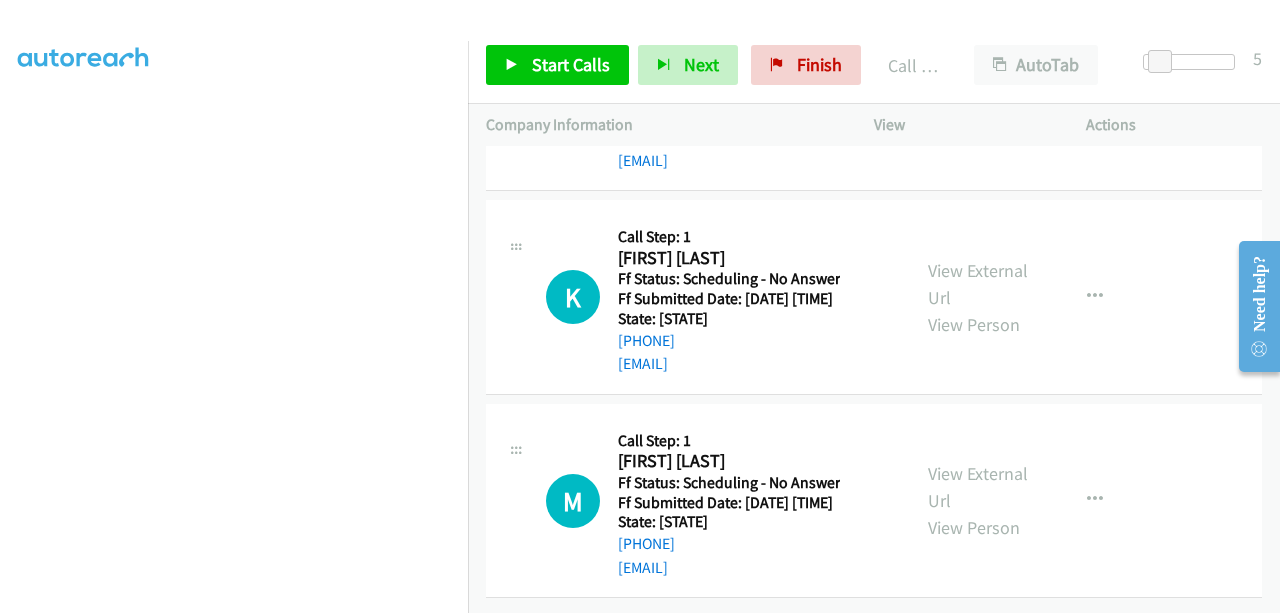 scroll, scrollTop: 7221, scrollLeft: 0, axis: vertical 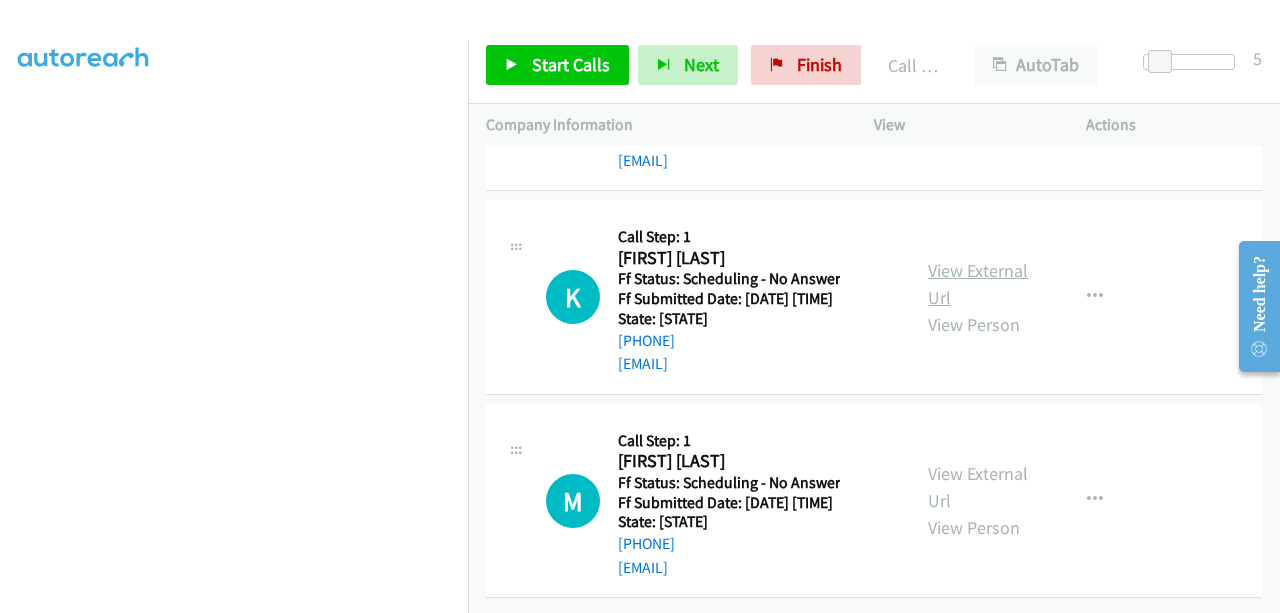 click on "View External Url" at bounding box center (978, 284) 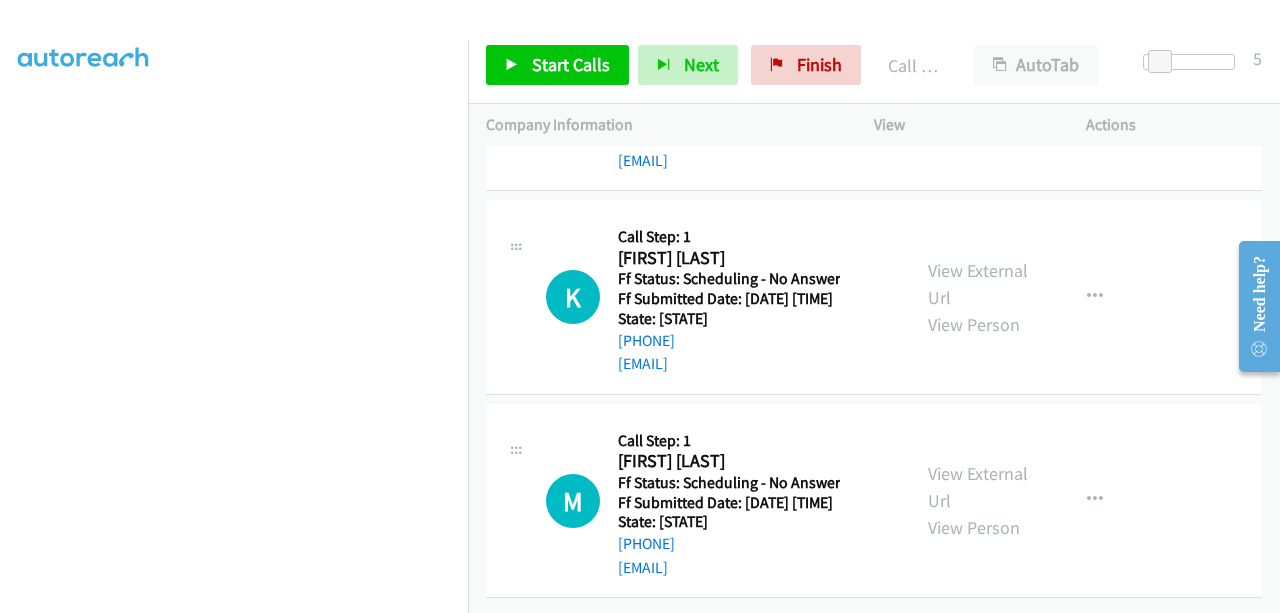 scroll, scrollTop: 7673, scrollLeft: 0, axis: vertical 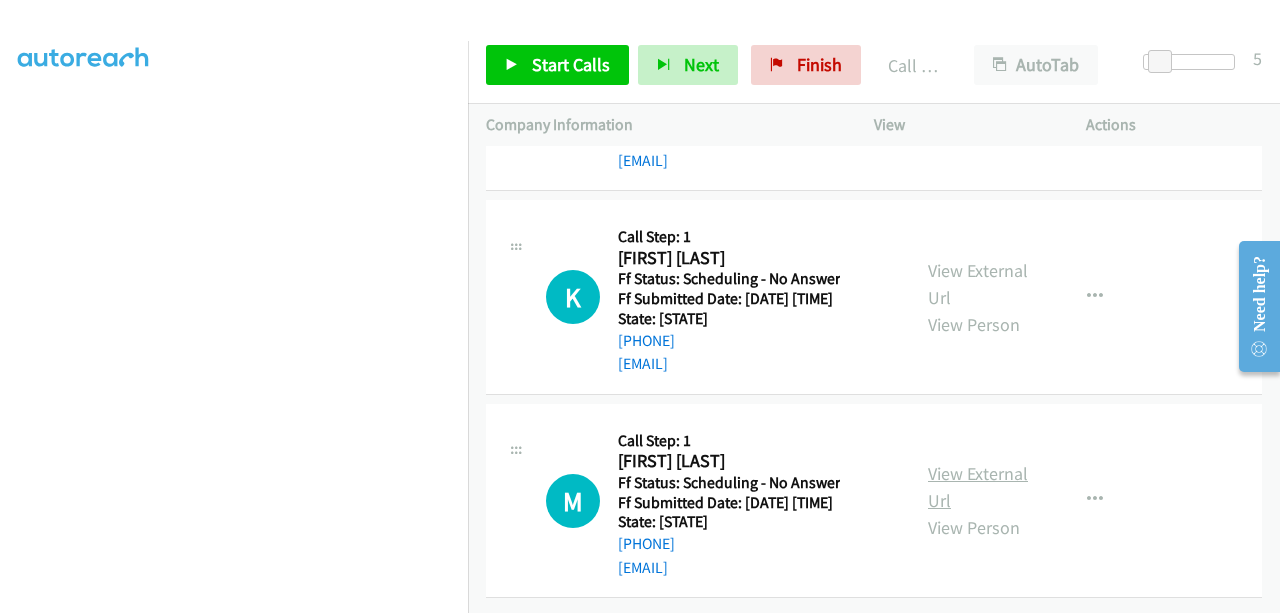click on "View External Url" at bounding box center [978, 487] 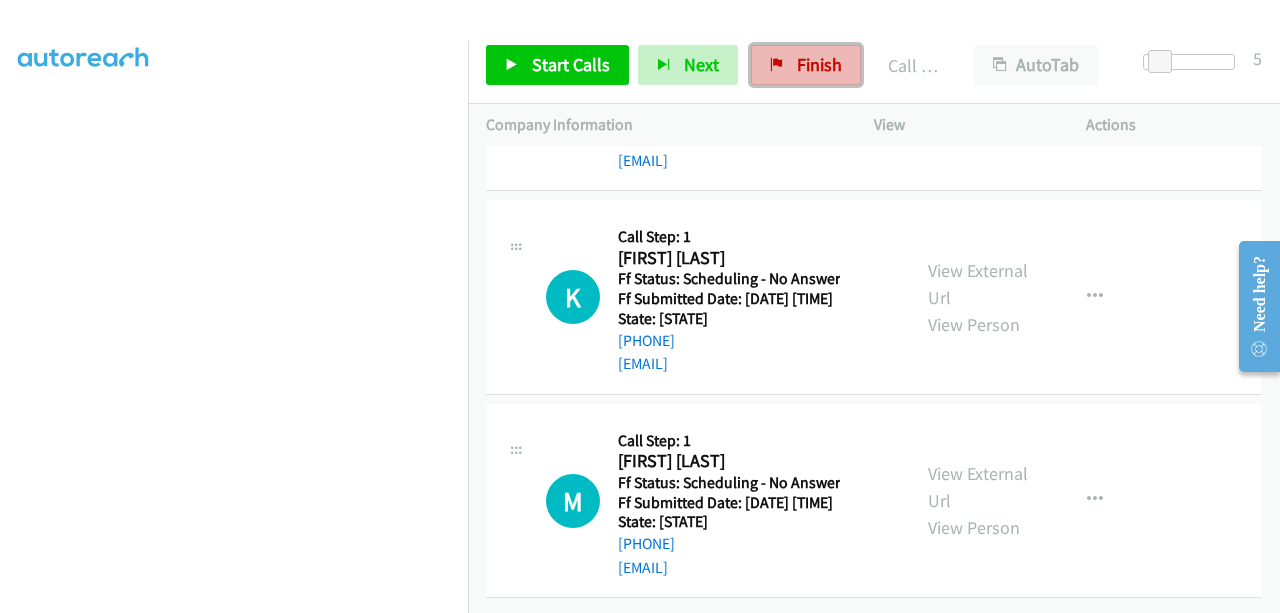 click at bounding box center (777, 66) 